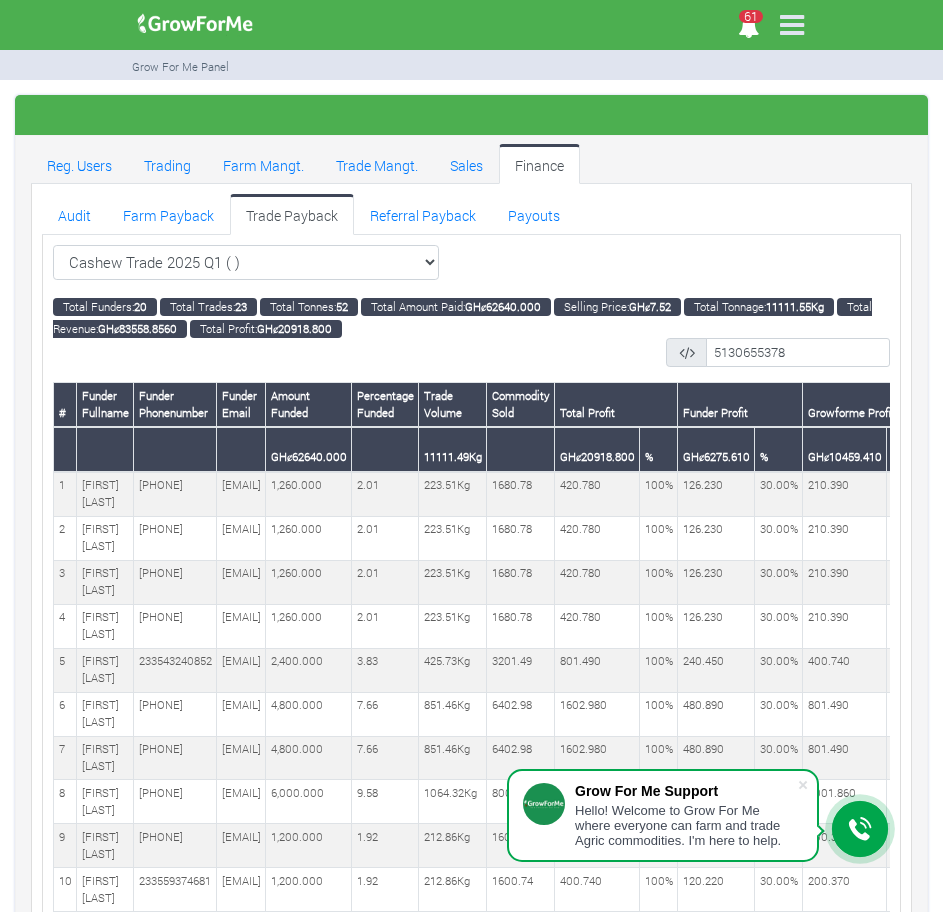 scroll, scrollTop: 53, scrollLeft: 0, axis: vertical 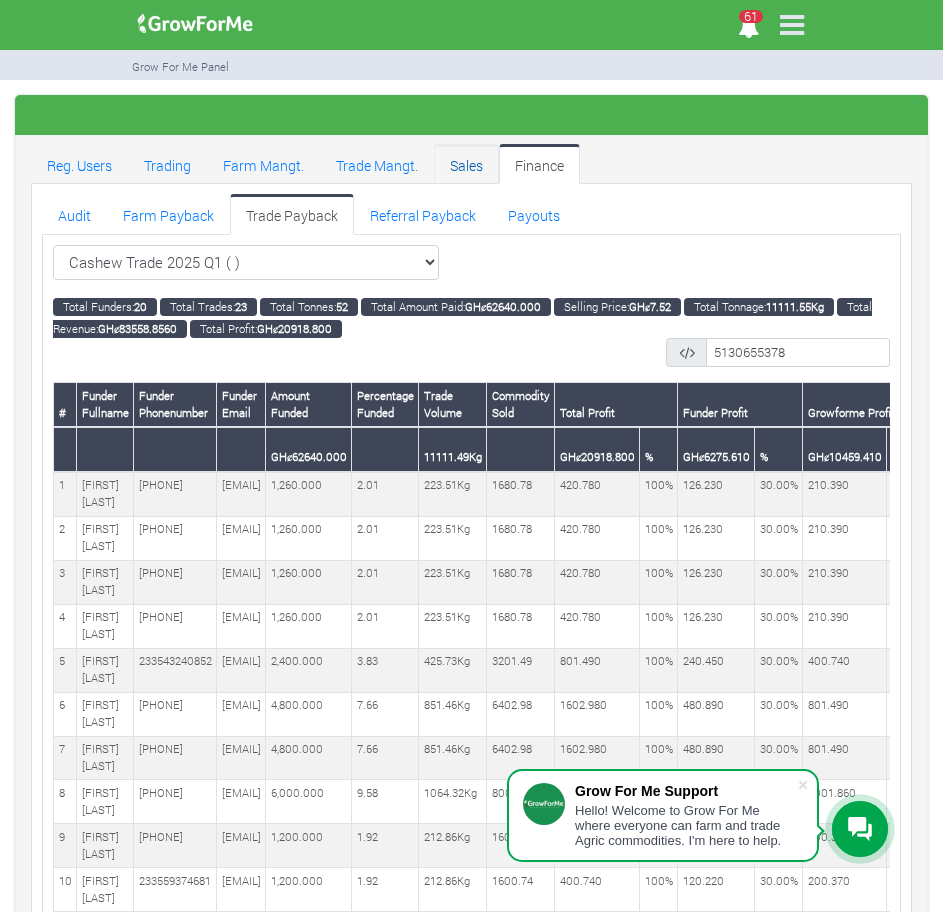 click on "Sales" at bounding box center (466, 164) 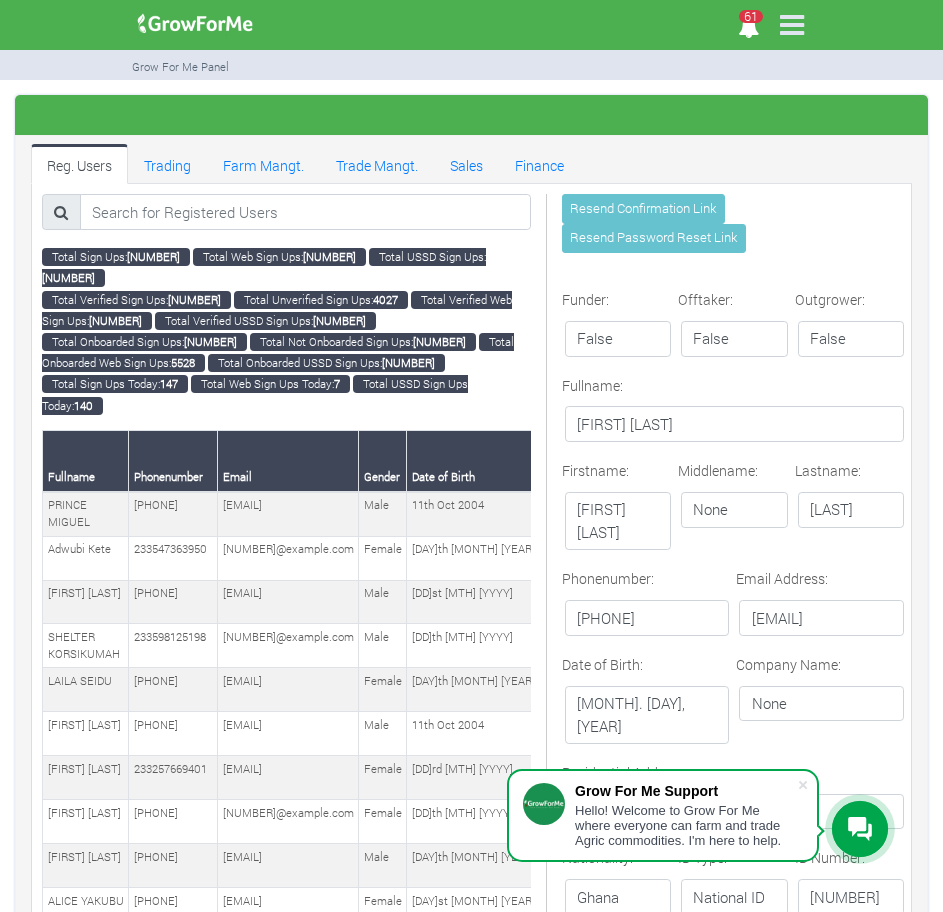 scroll, scrollTop: 0, scrollLeft: 0, axis: both 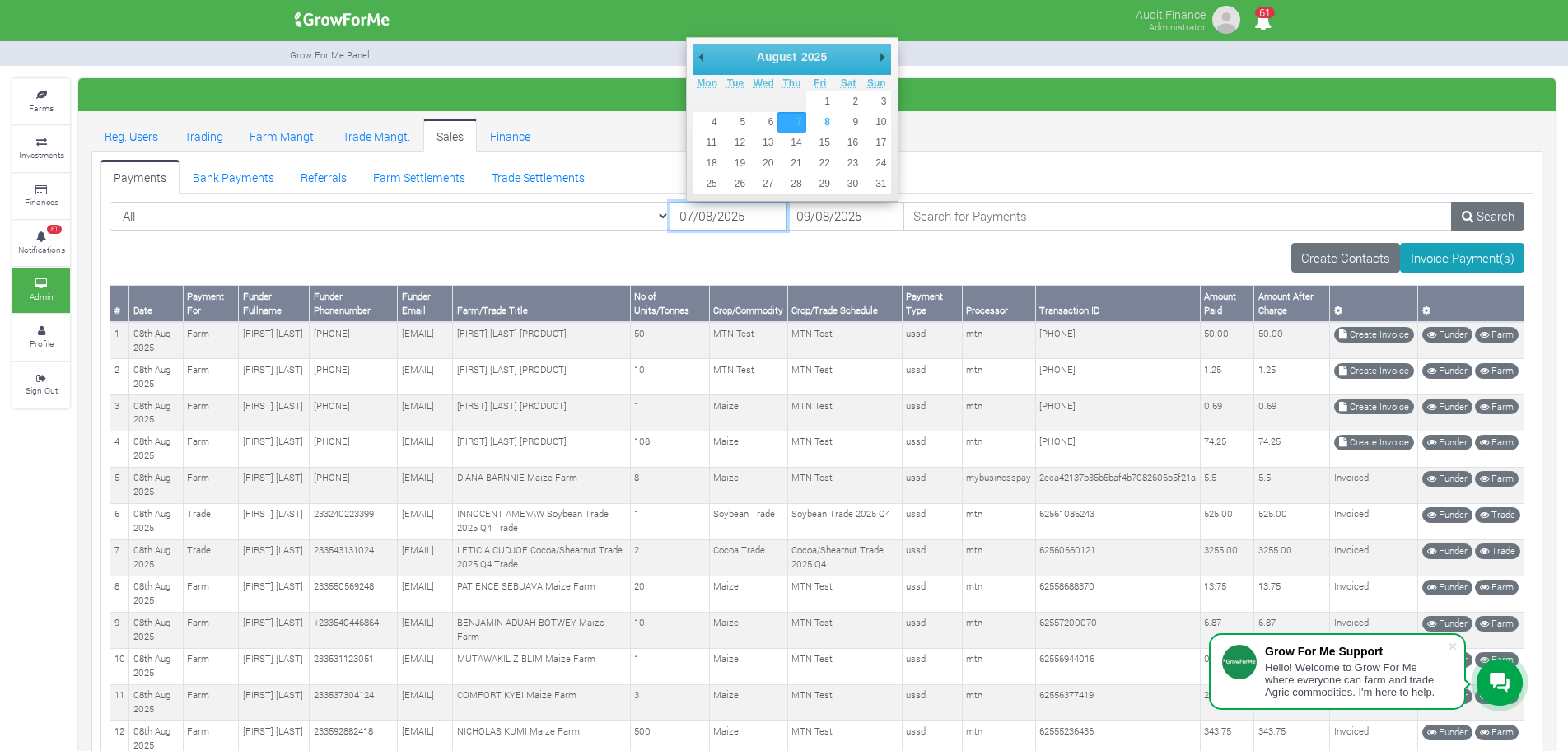 click on "07/08/2025" at bounding box center (728, 217) 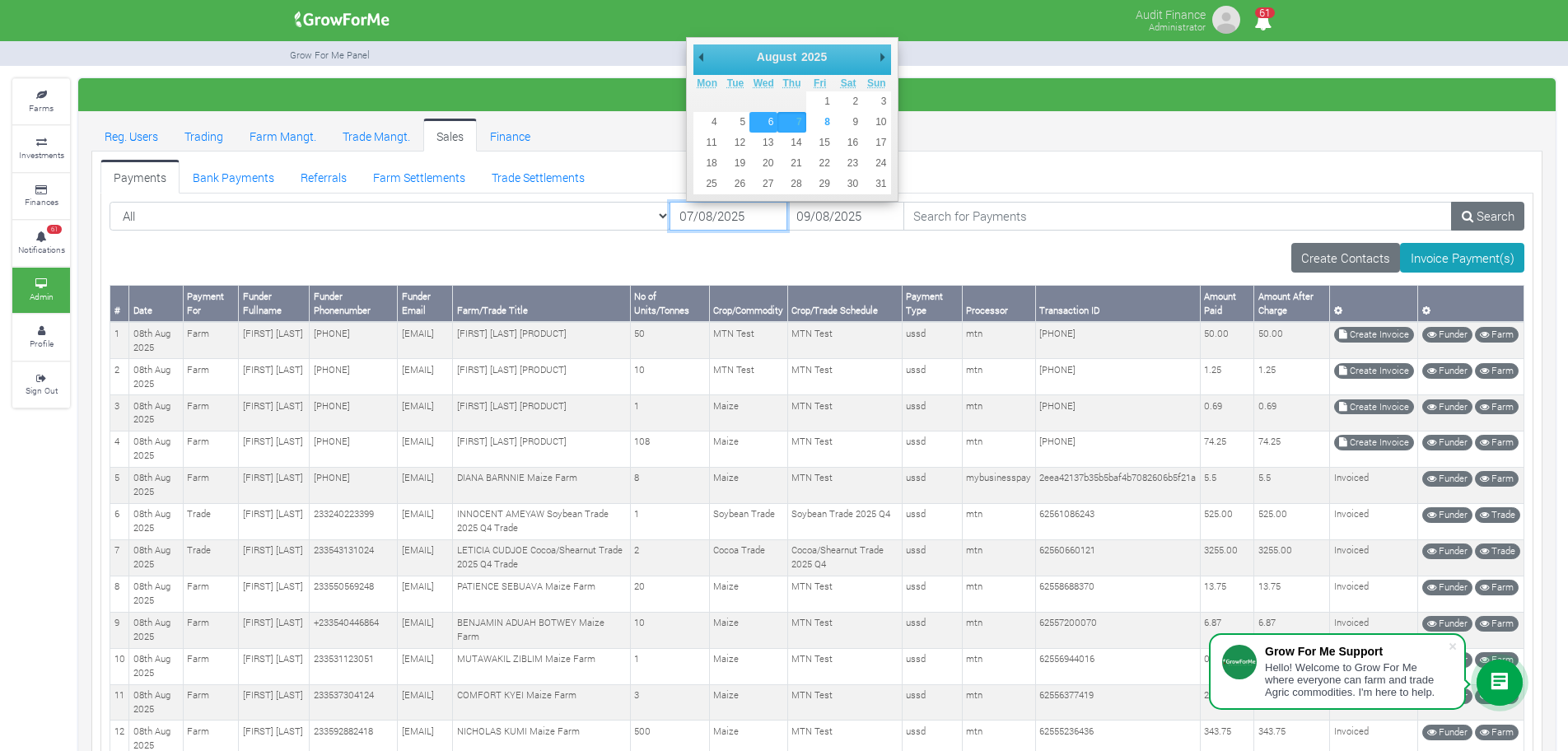 type on "06/08/2025" 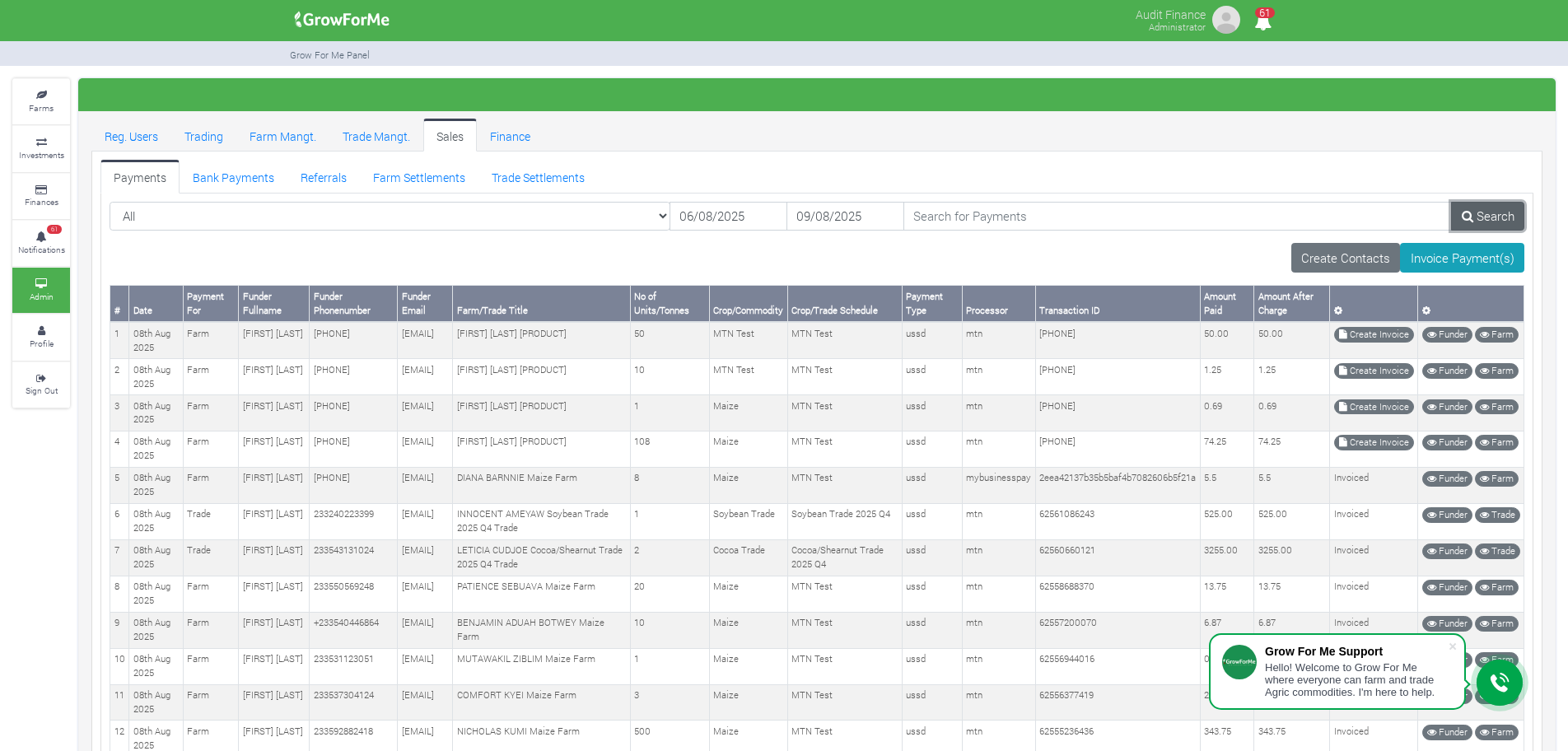click at bounding box center [1468, 216] 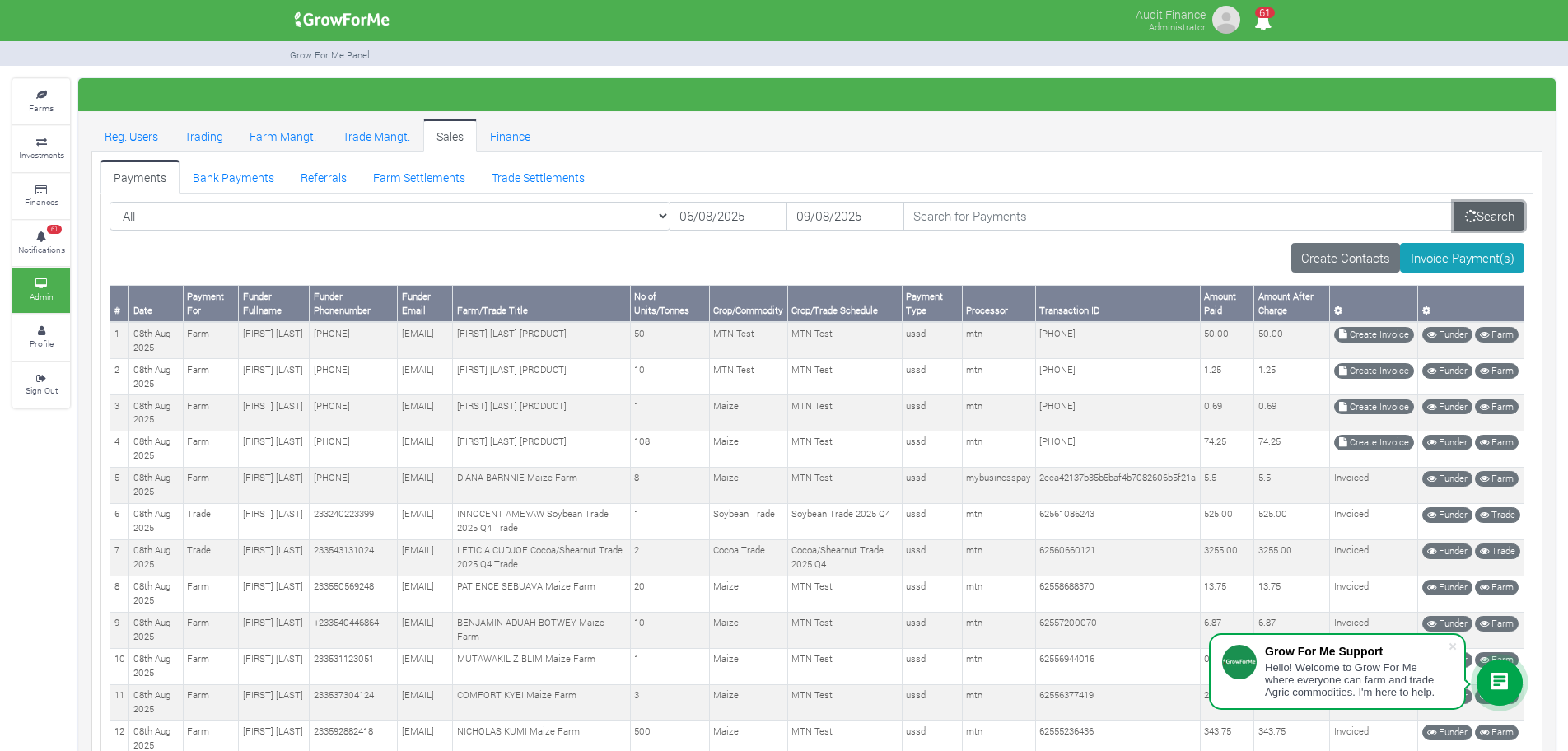 click at bounding box center [1470, 216] 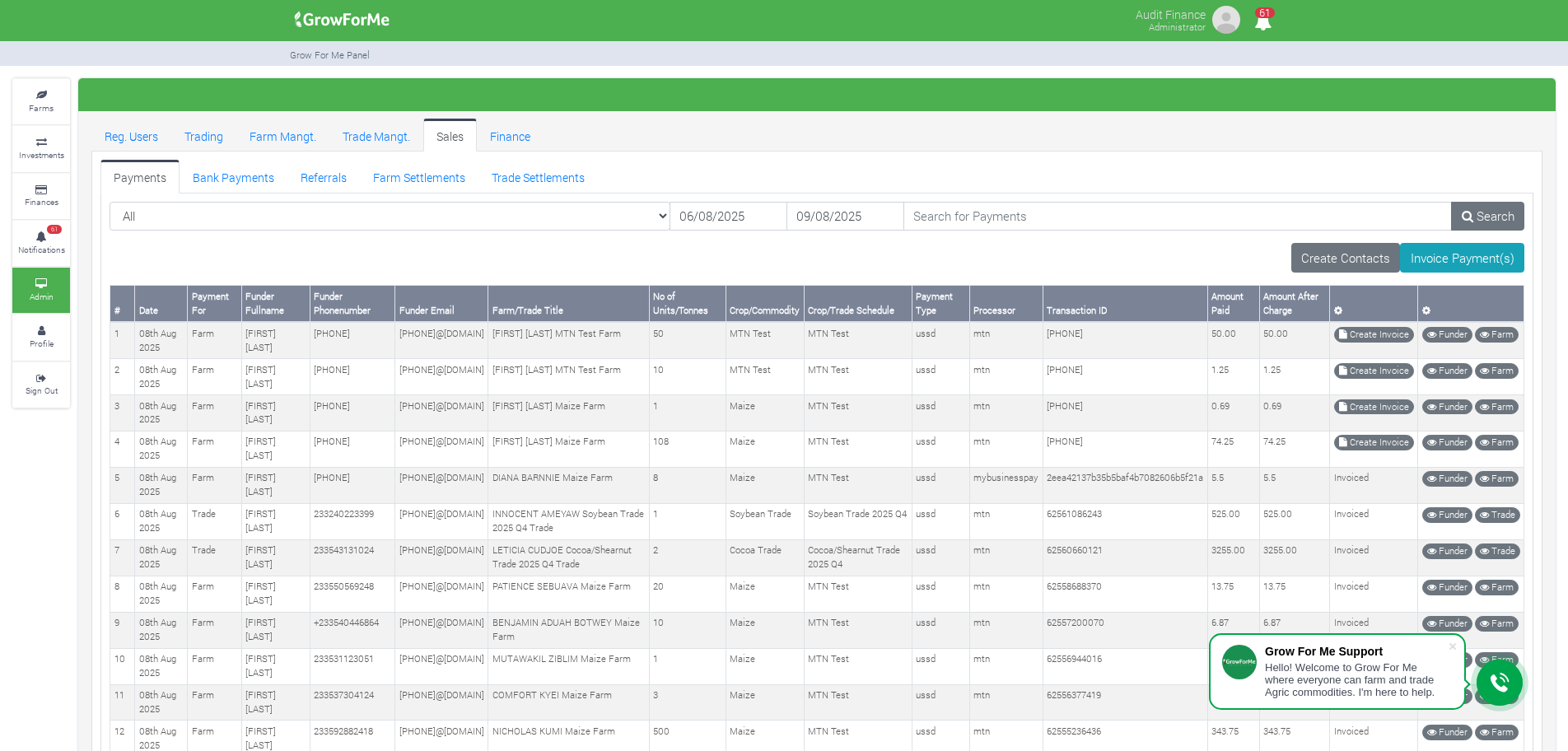 scroll, scrollTop: 0, scrollLeft: 0, axis: both 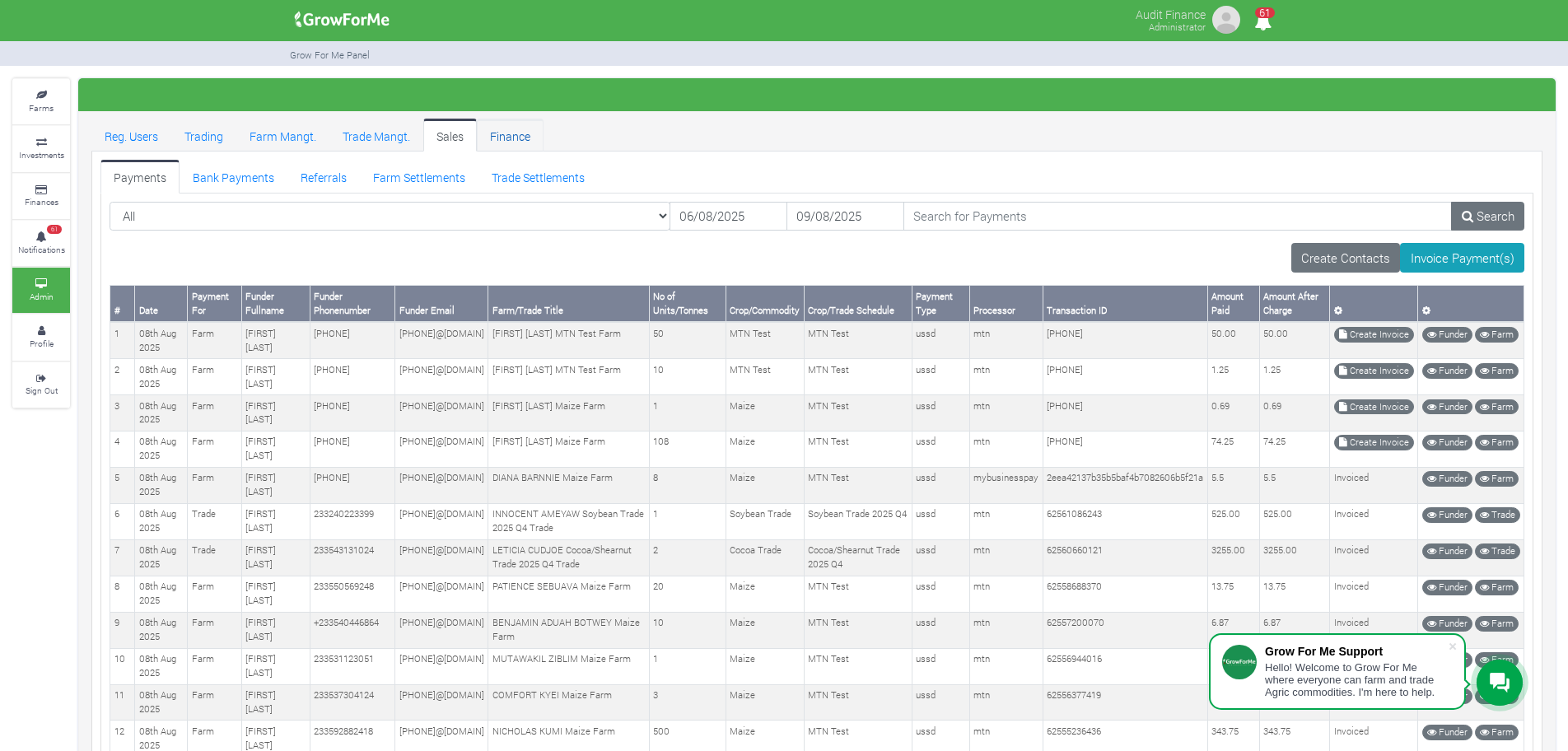 click on "Finance" at bounding box center [510, 135] 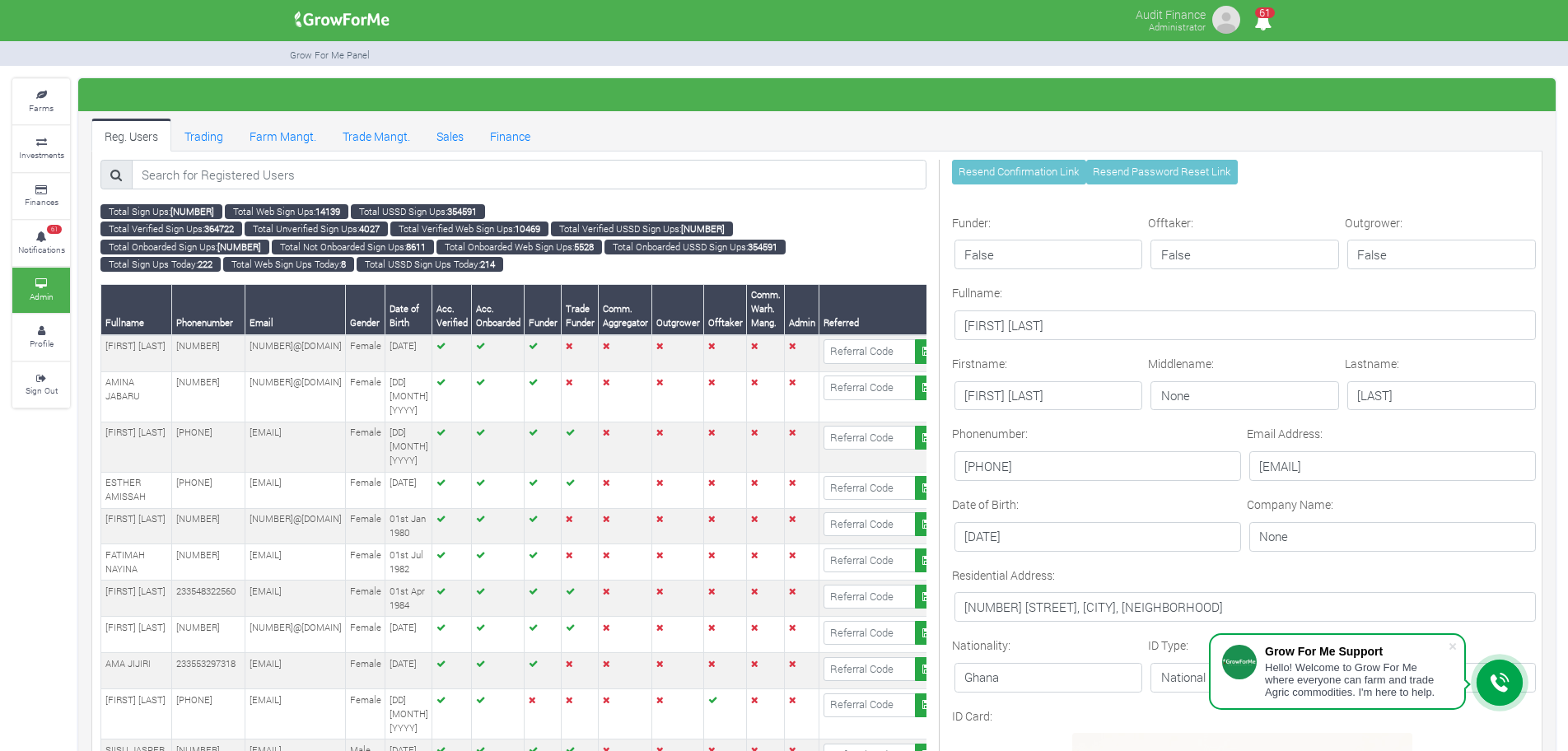 click on "[PHONE]" at bounding box center (1388, 1748) 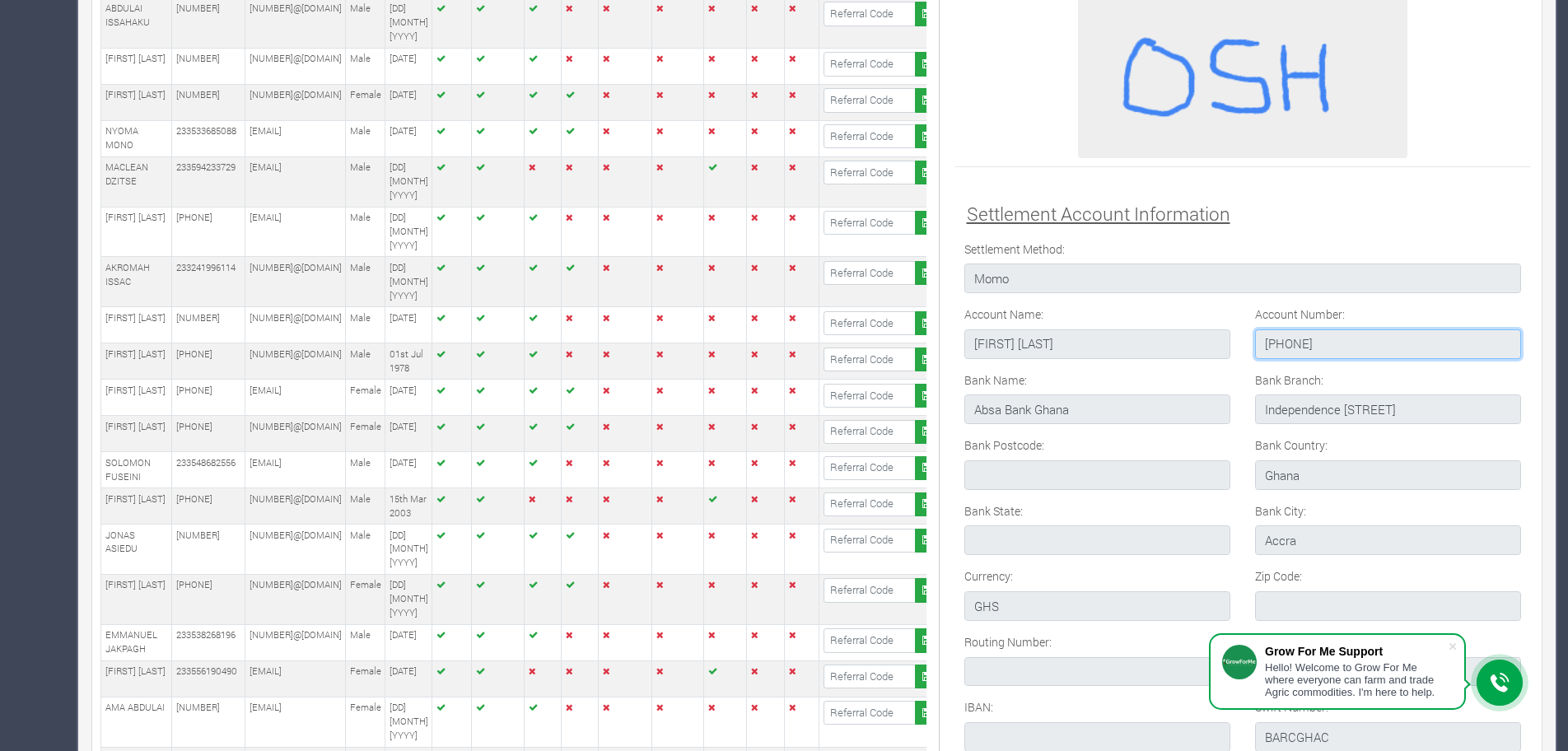 scroll, scrollTop: 0, scrollLeft: 0, axis: both 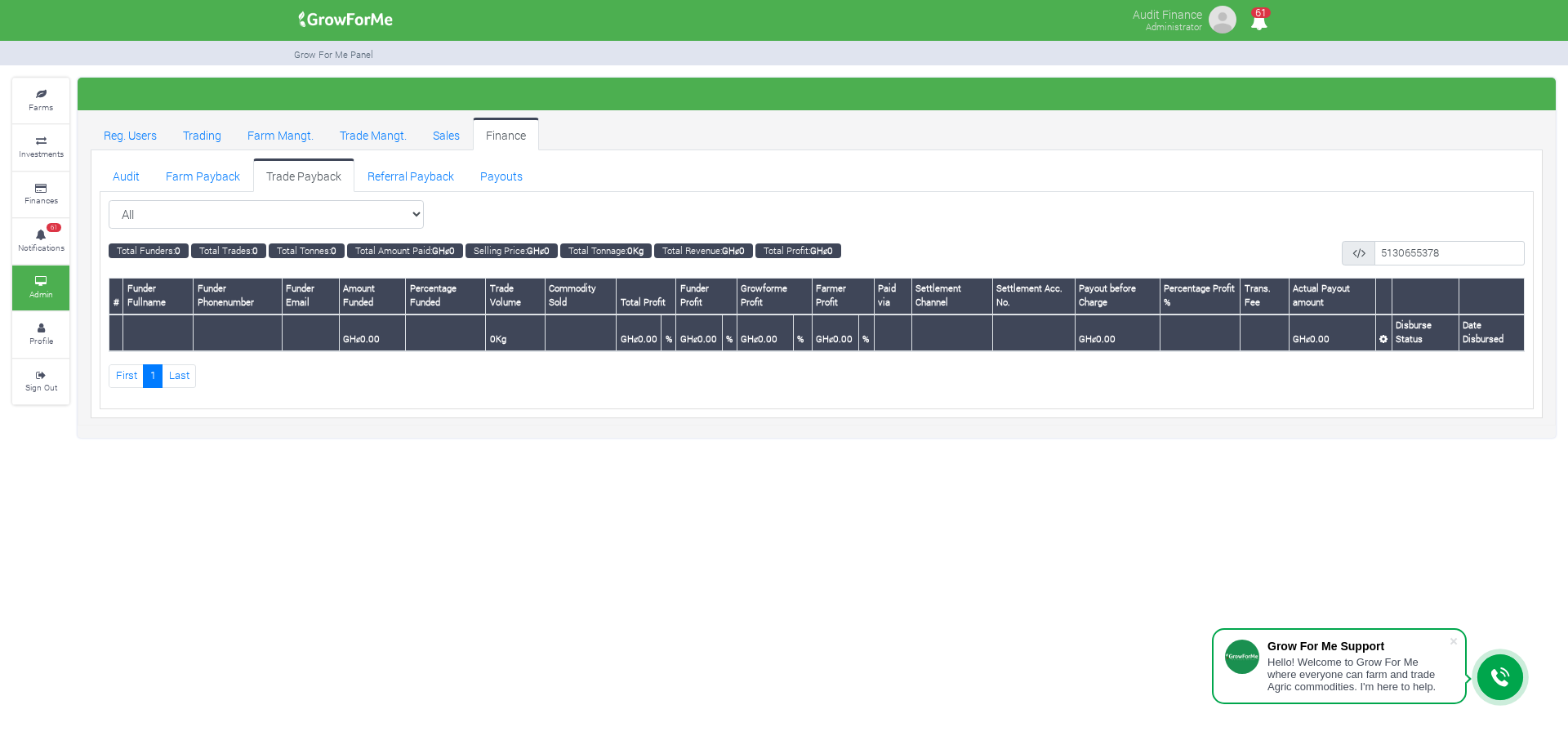 click on "All
All
Sorghum Trade 2025 Q4
()" at bounding box center [817, 215] 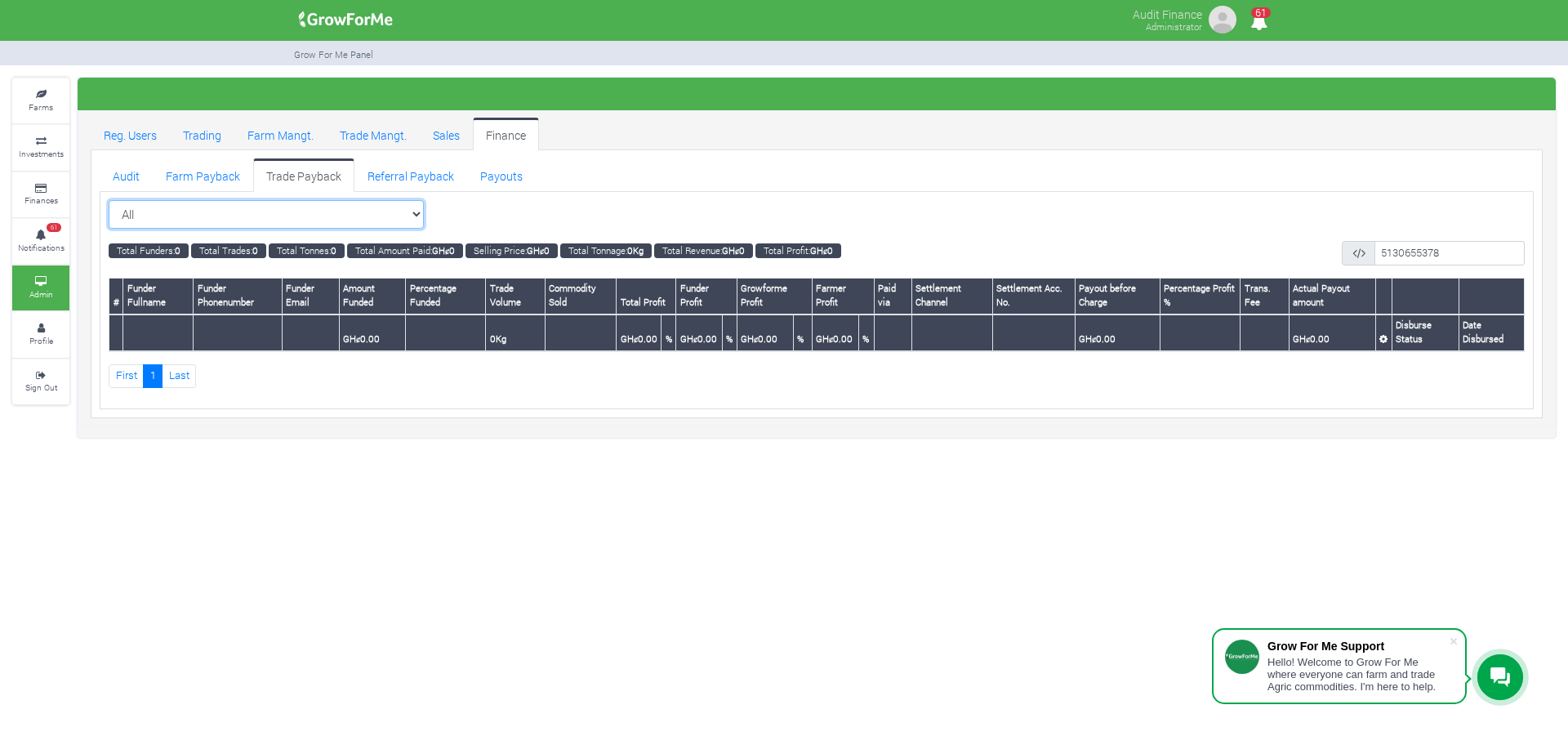 click on "All
All
Sorghum Trade 2025 Q4
()" at bounding box center [266, 215] 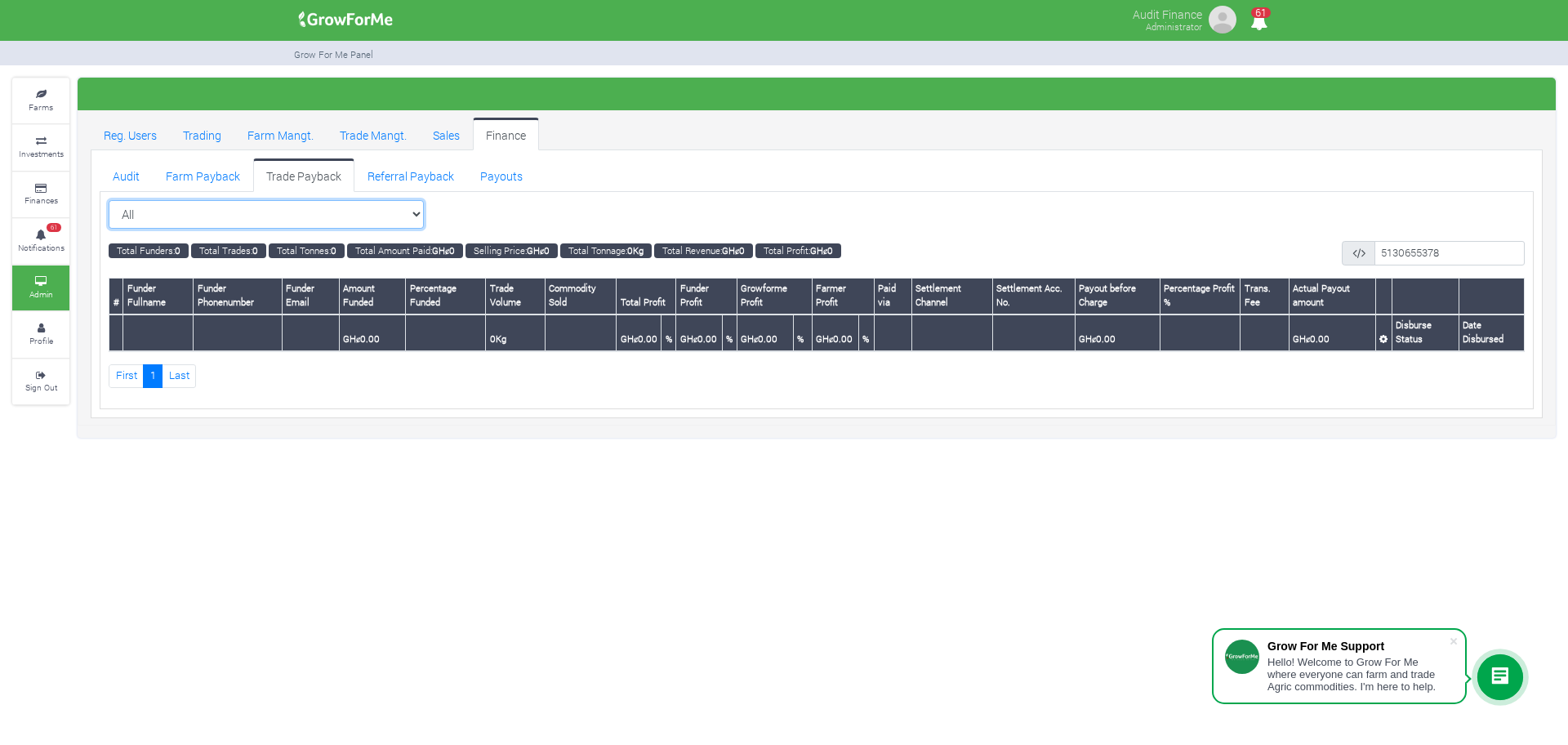 click on "All
All
Sorghum Trade 2025 Q4
()" at bounding box center (266, 215) 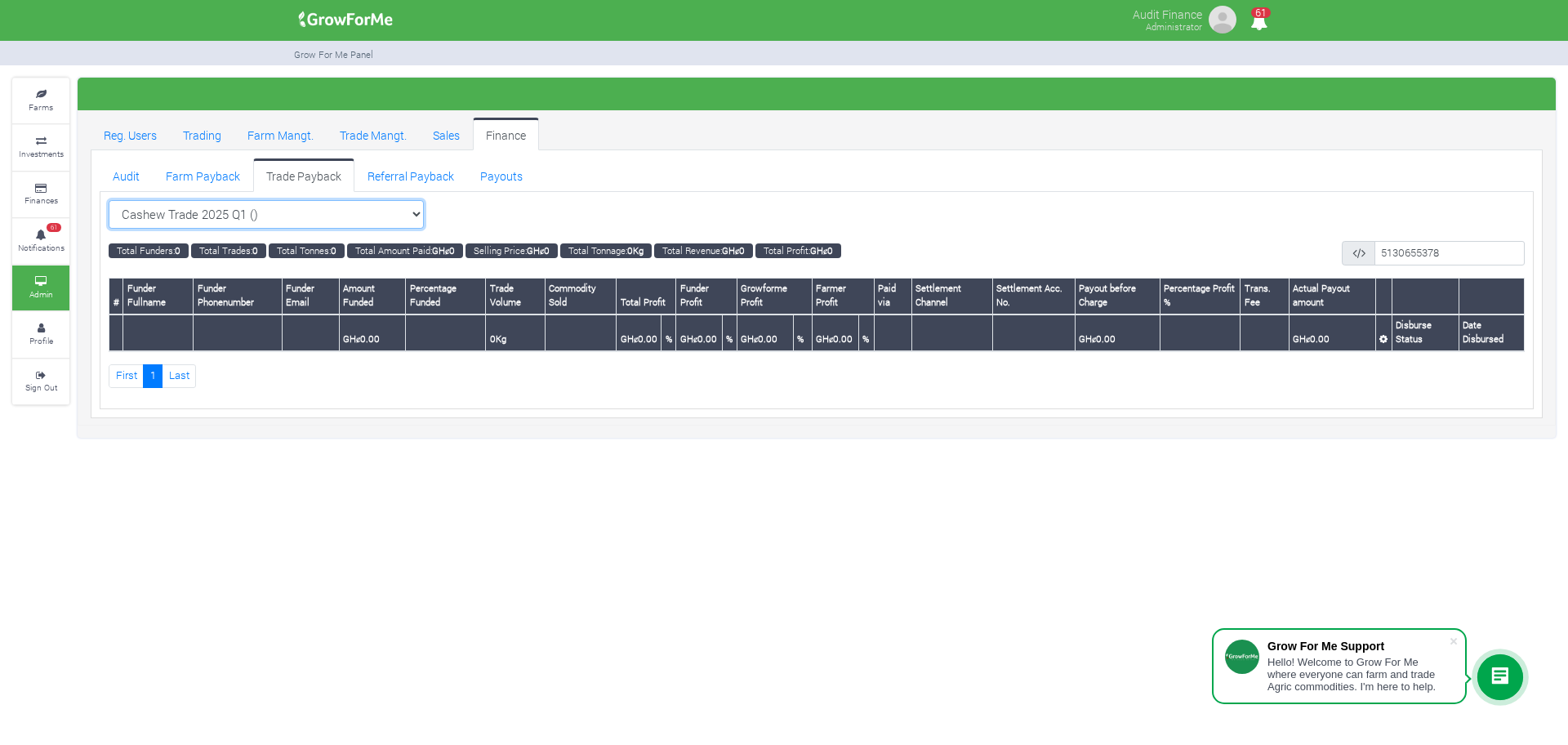 click on "All
All
Sorghum Trade 2025 Q4
()" at bounding box center [266, 215] 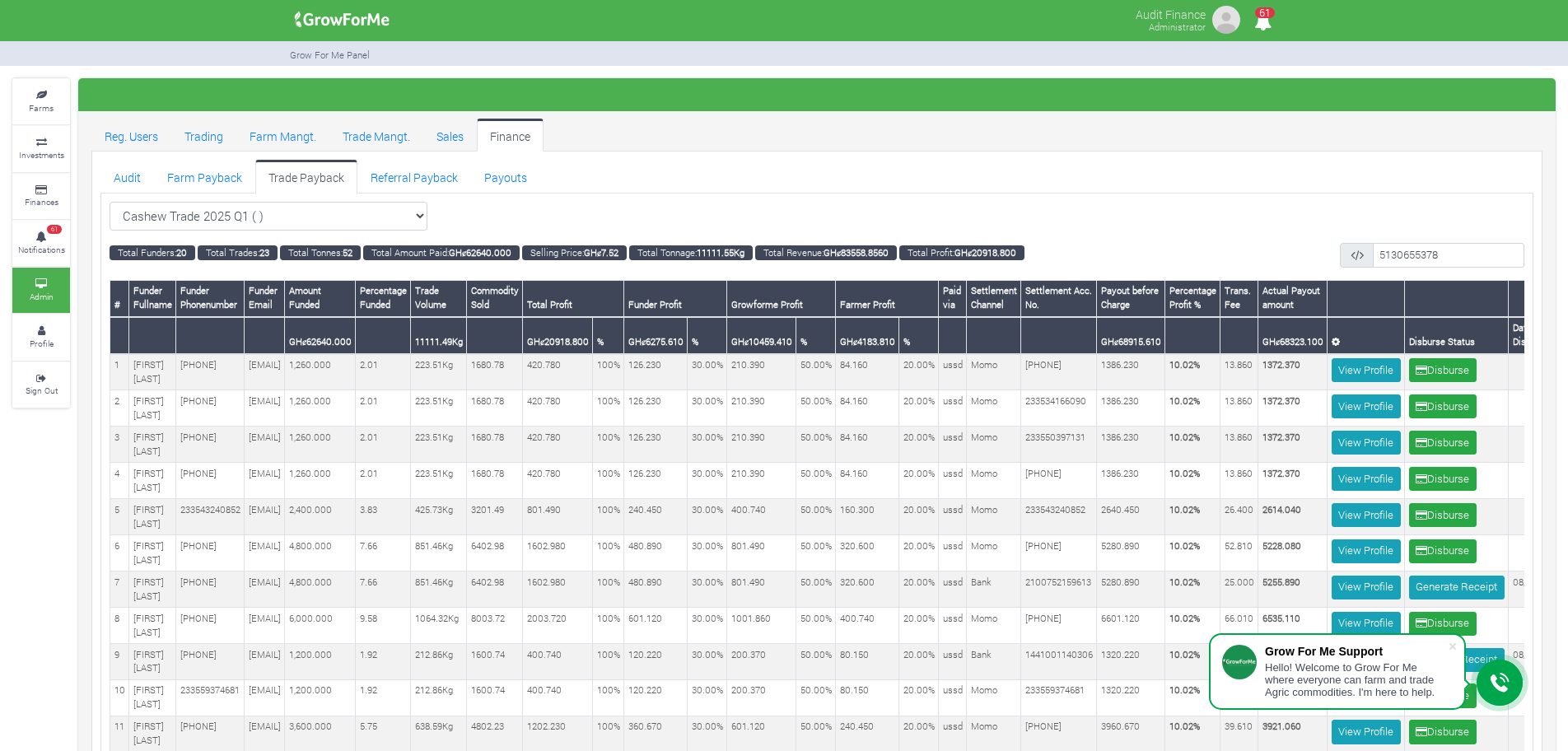 scroll, scrollTop: 0, scrollLeft: 0, axis: both 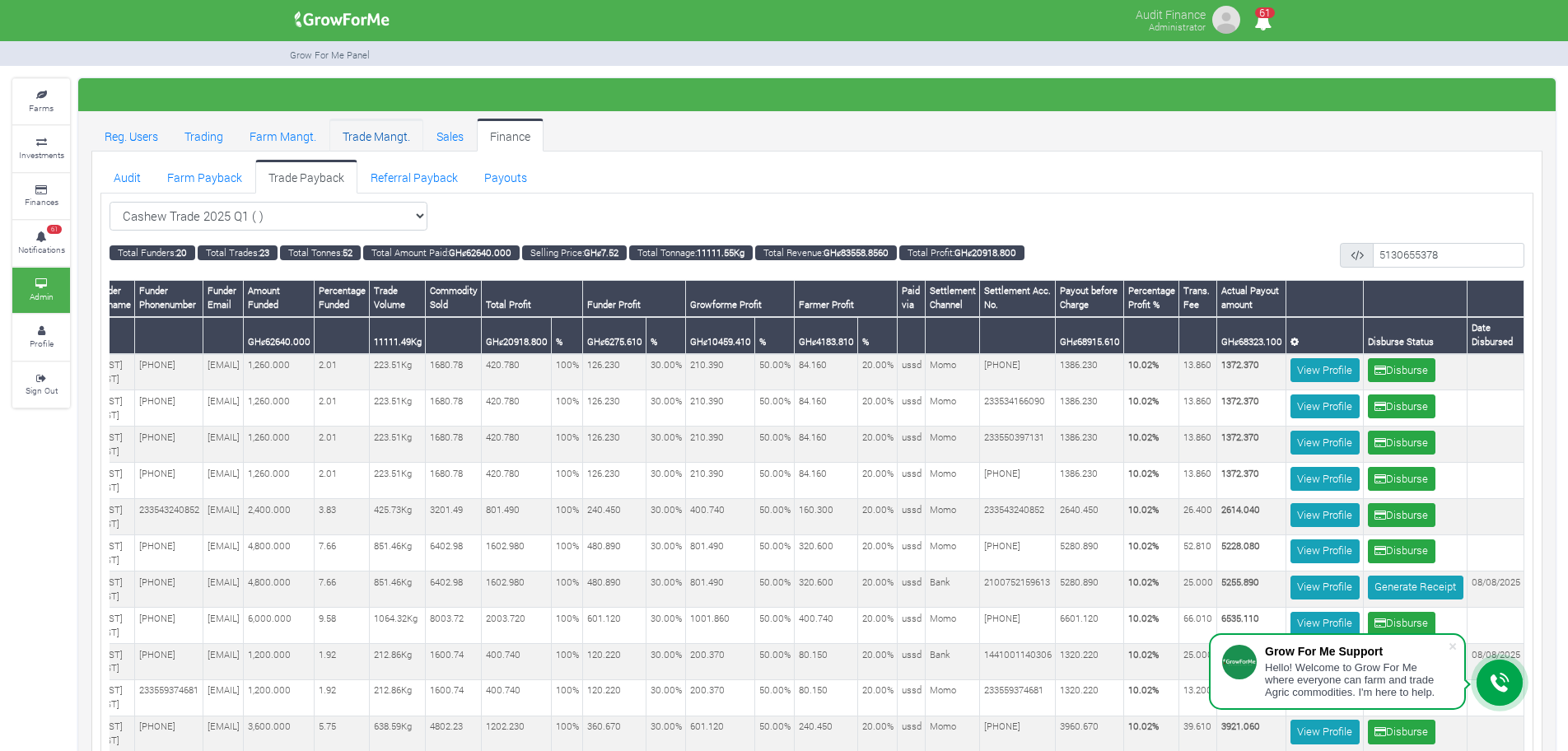 click on "Trade Mangt." at bounding box center (376, 135) 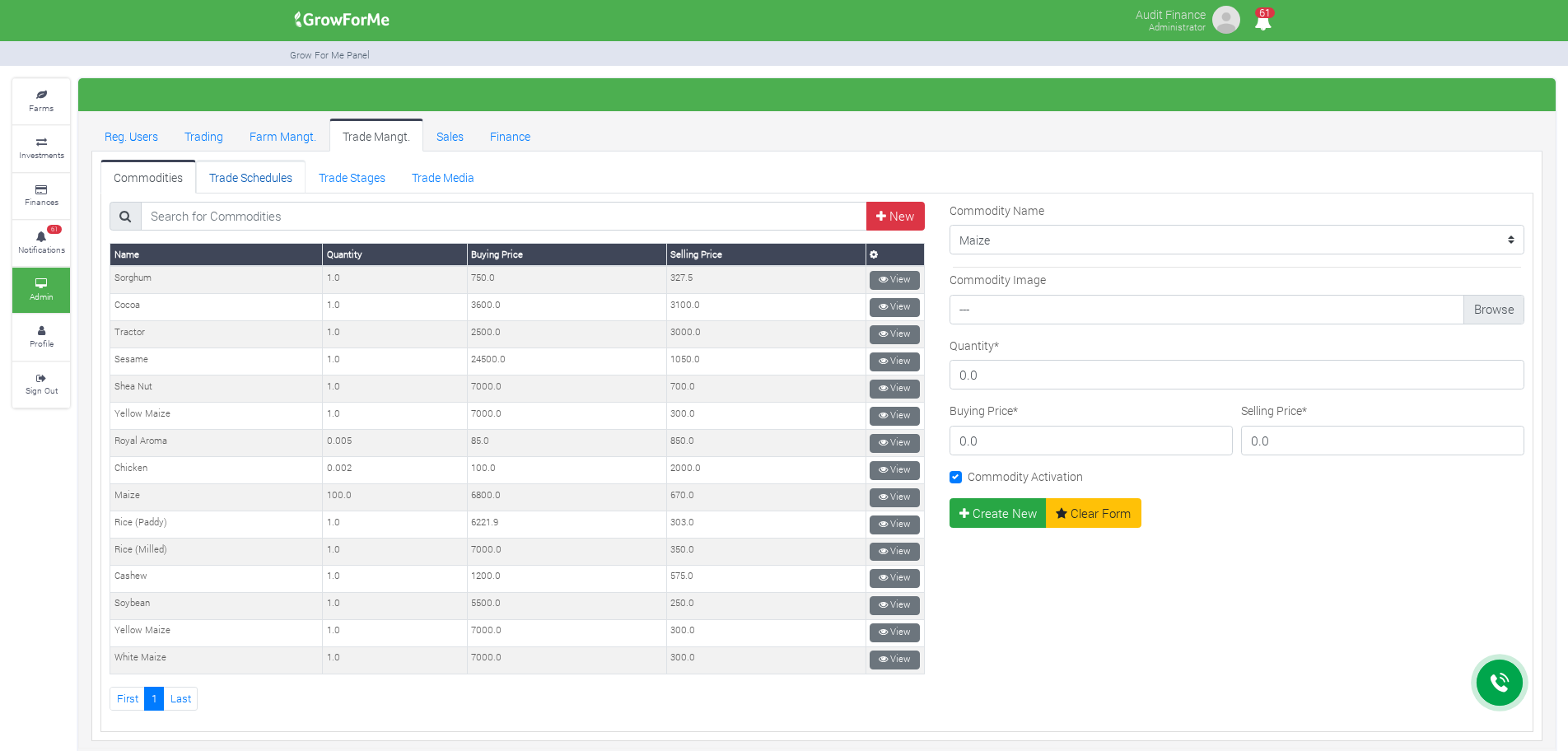 scroll, scrollTop: 0, scrollLeft: 0, axis: both 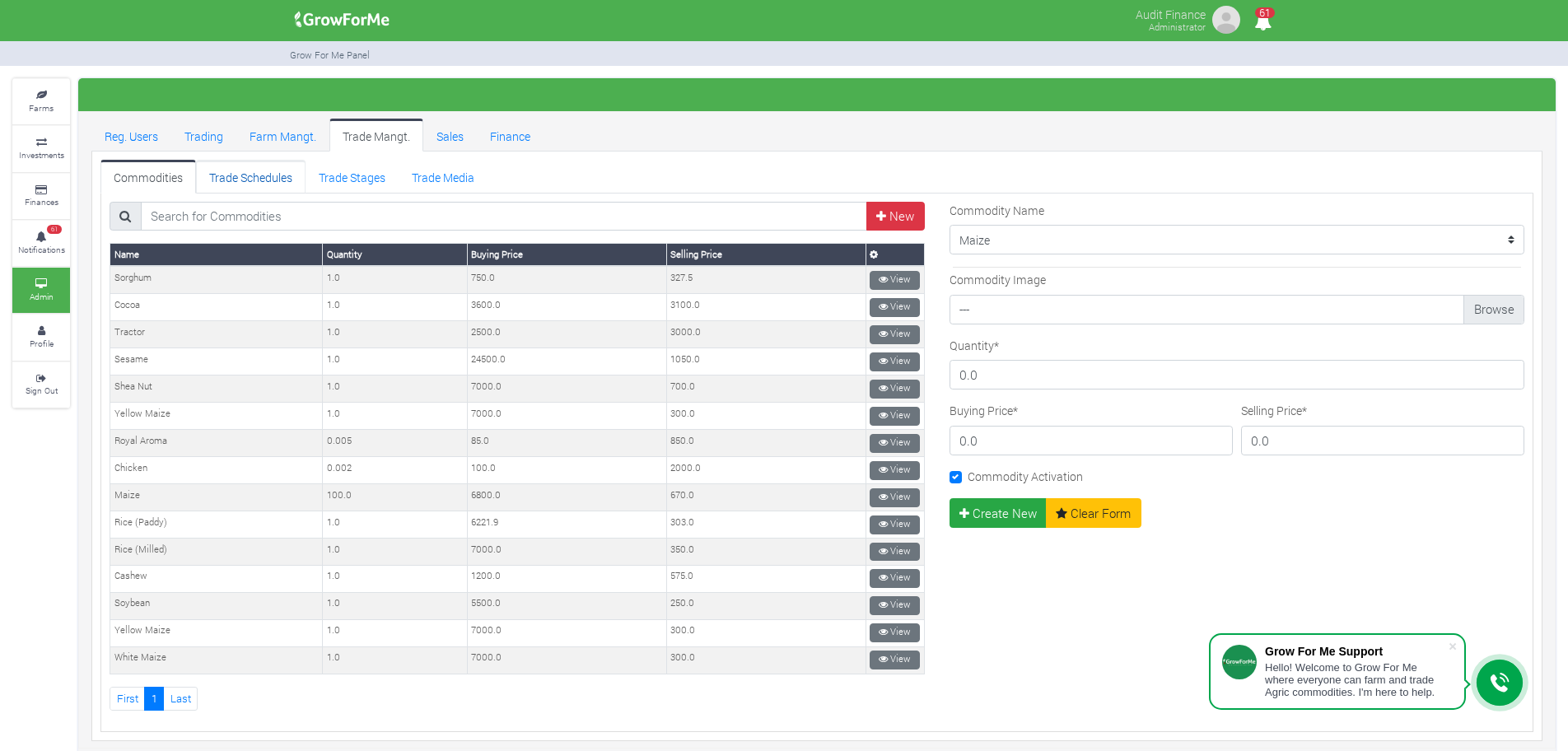 click on "Trade Schedules" at bounding box center [250, 176] 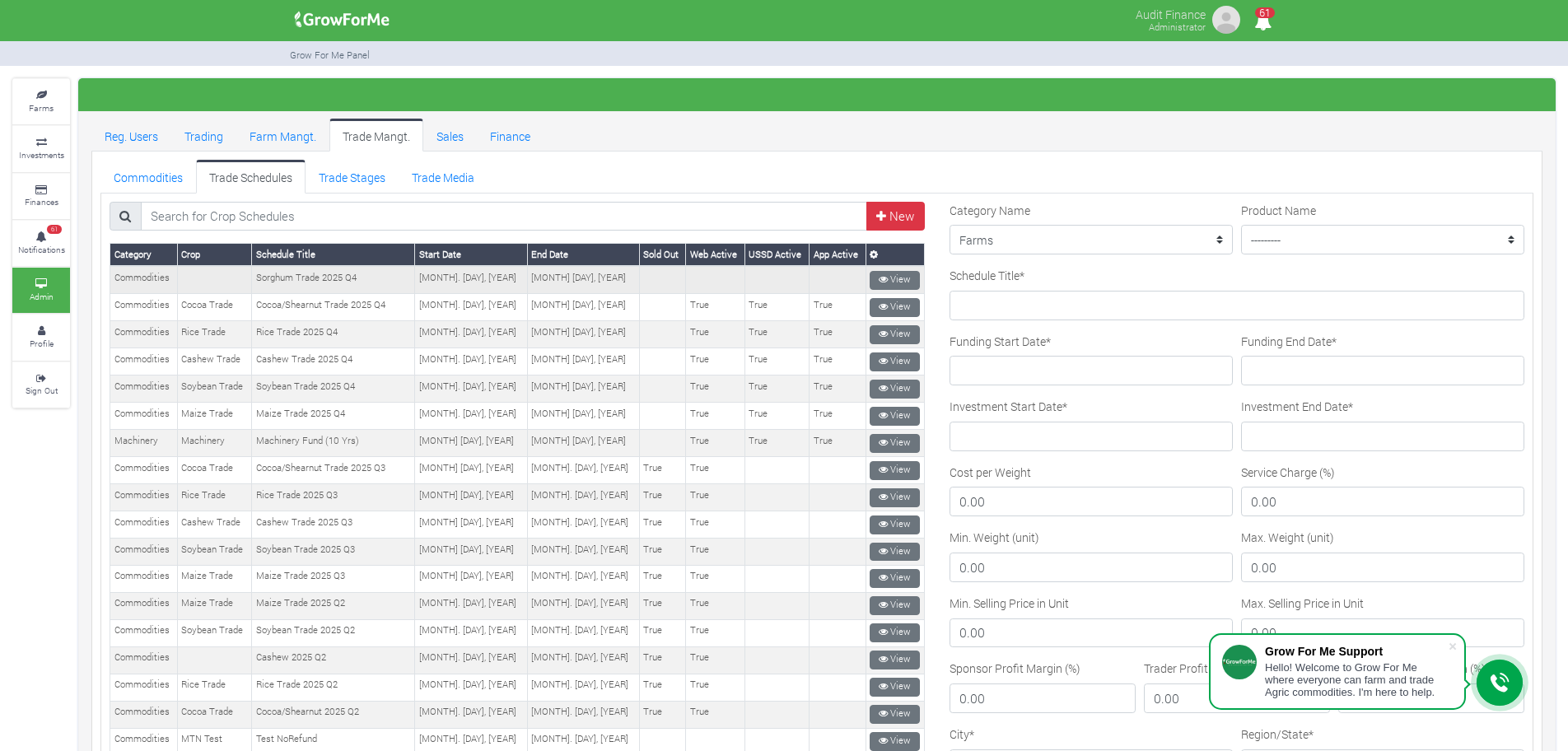 scroll, scrollTop: 0, scrollLeft: 0, axis: both 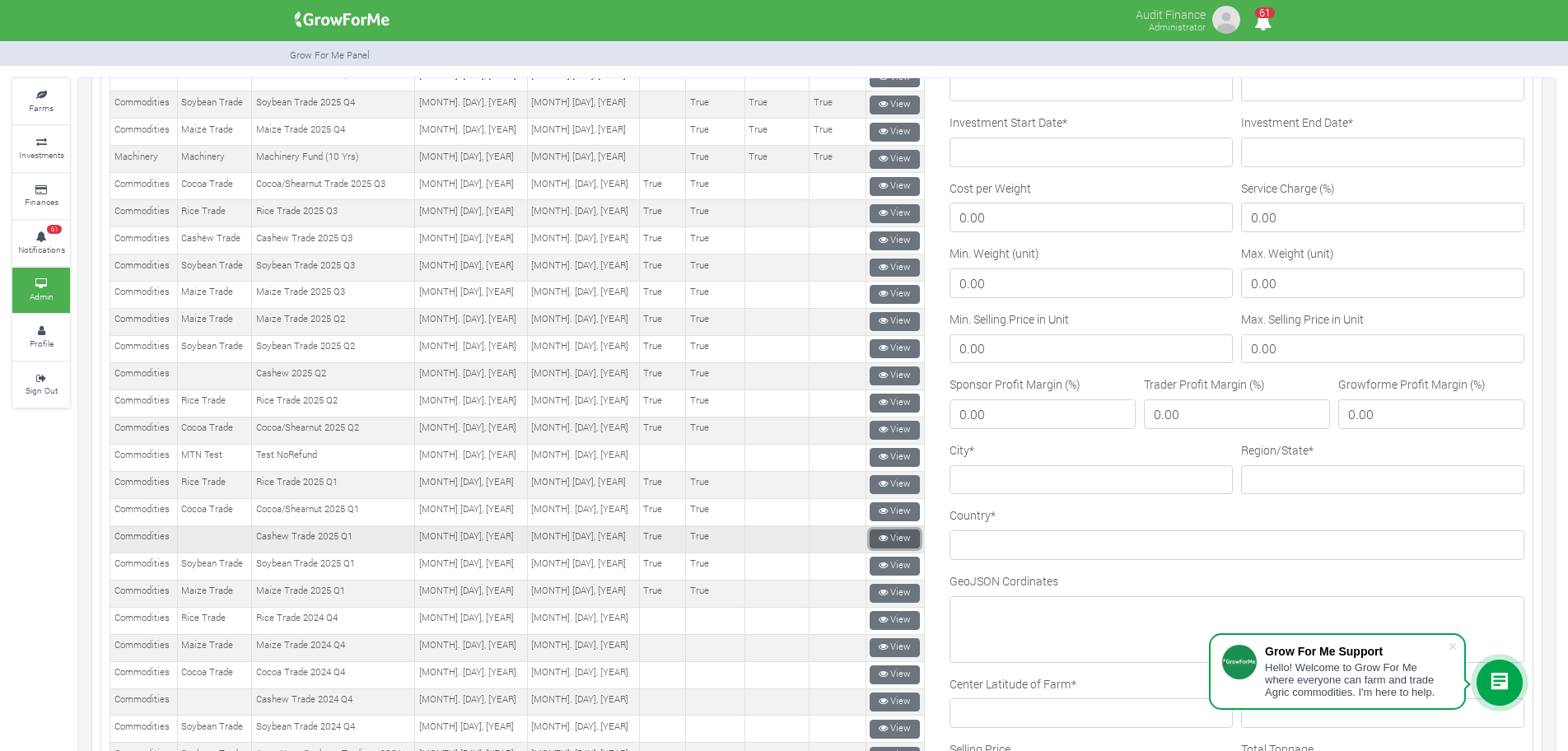 click on "View" at bounding box center [894, 539] 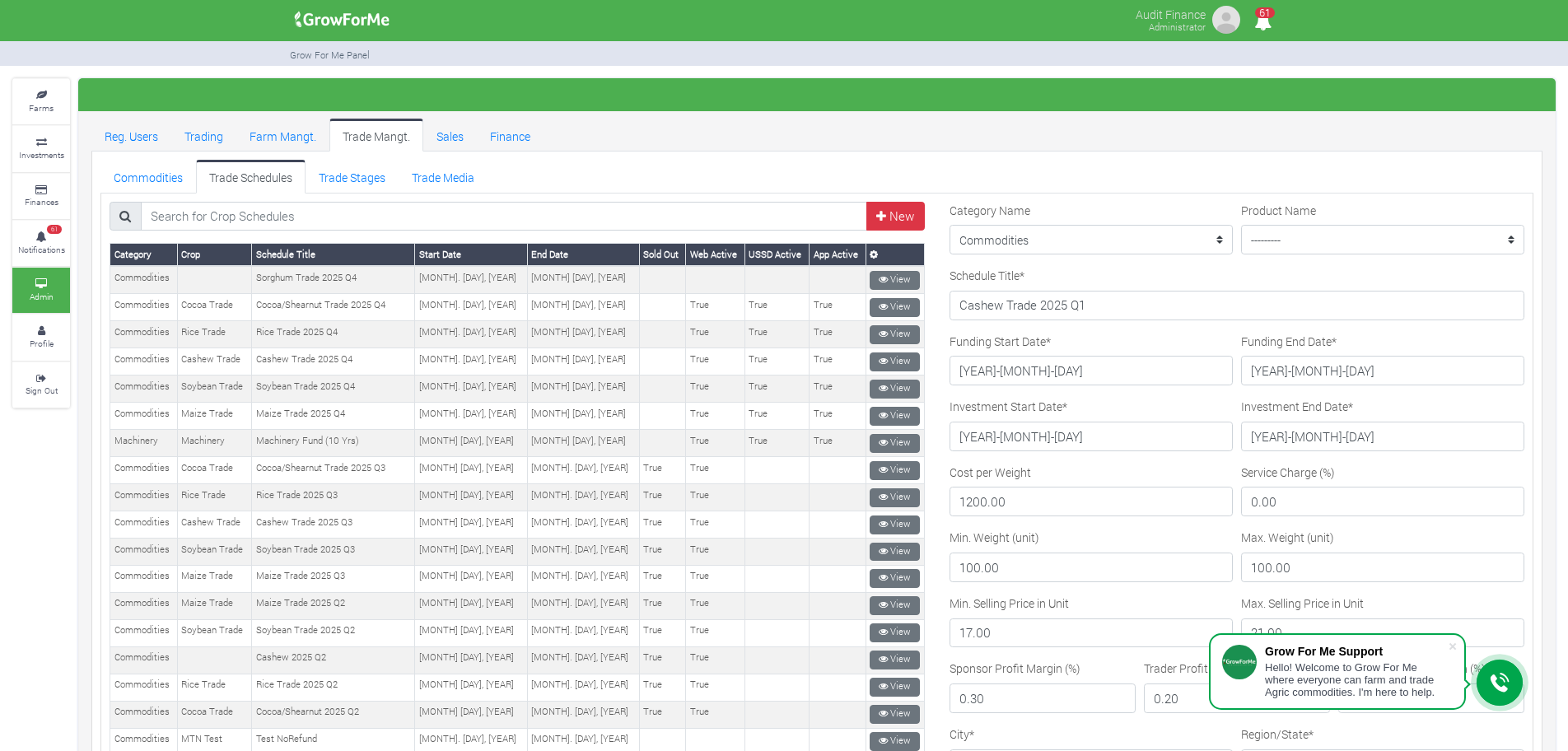 scroll, scrollTop: 0, scrollLeft: 0, axis: both 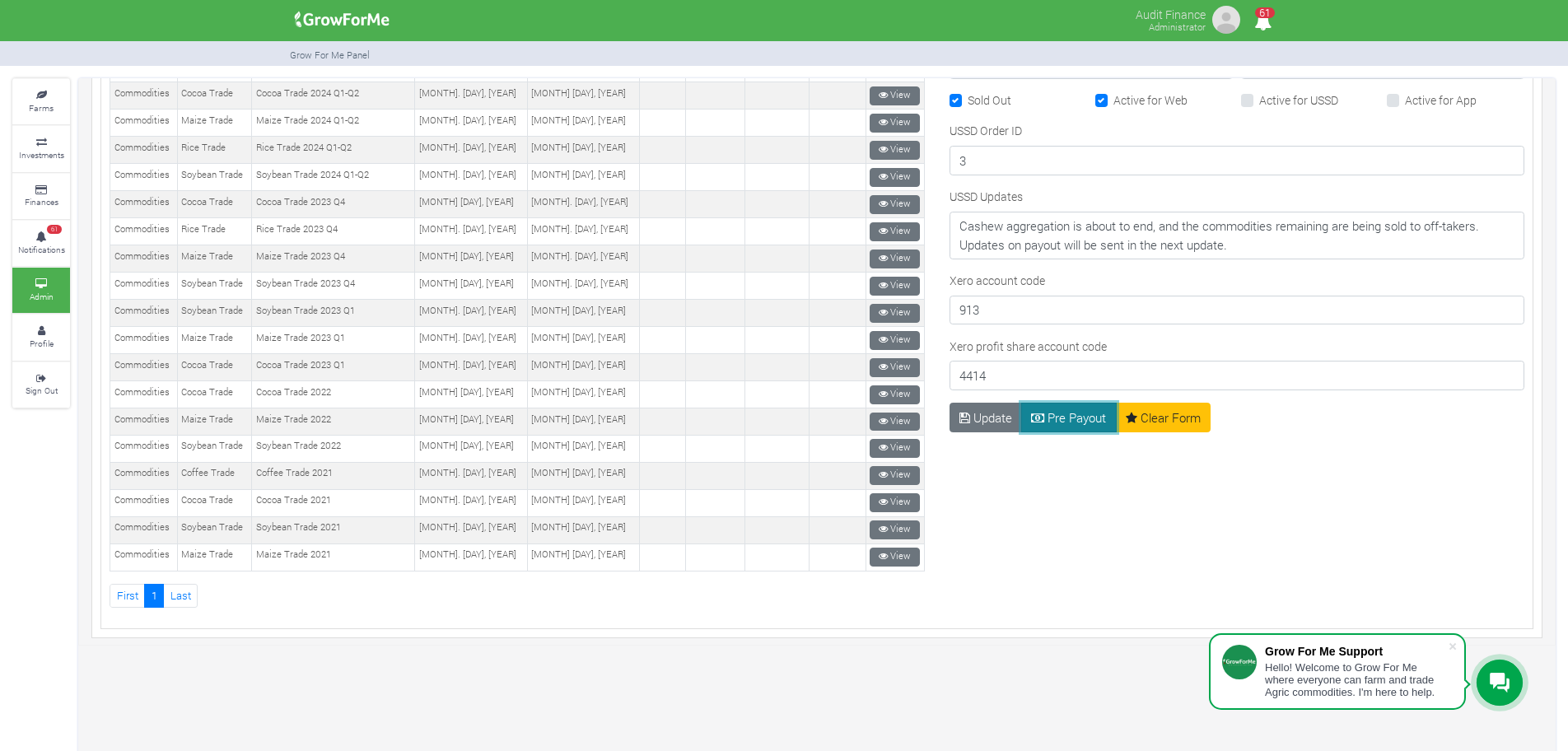 click on "Pre Payout" at bounding box center (1069, 417) 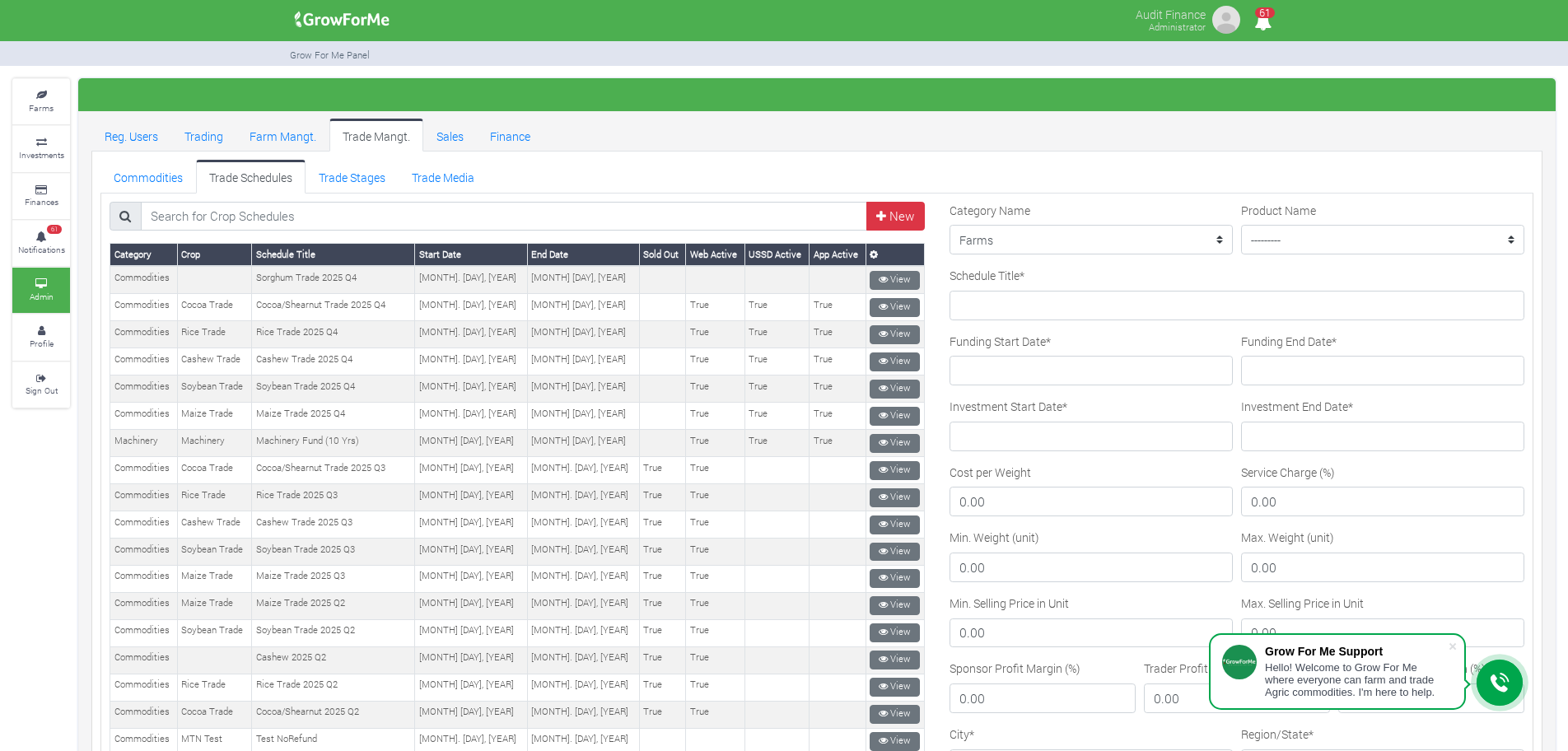 scroll, scrollTop: 0, scrollLeft: 0, axis: both 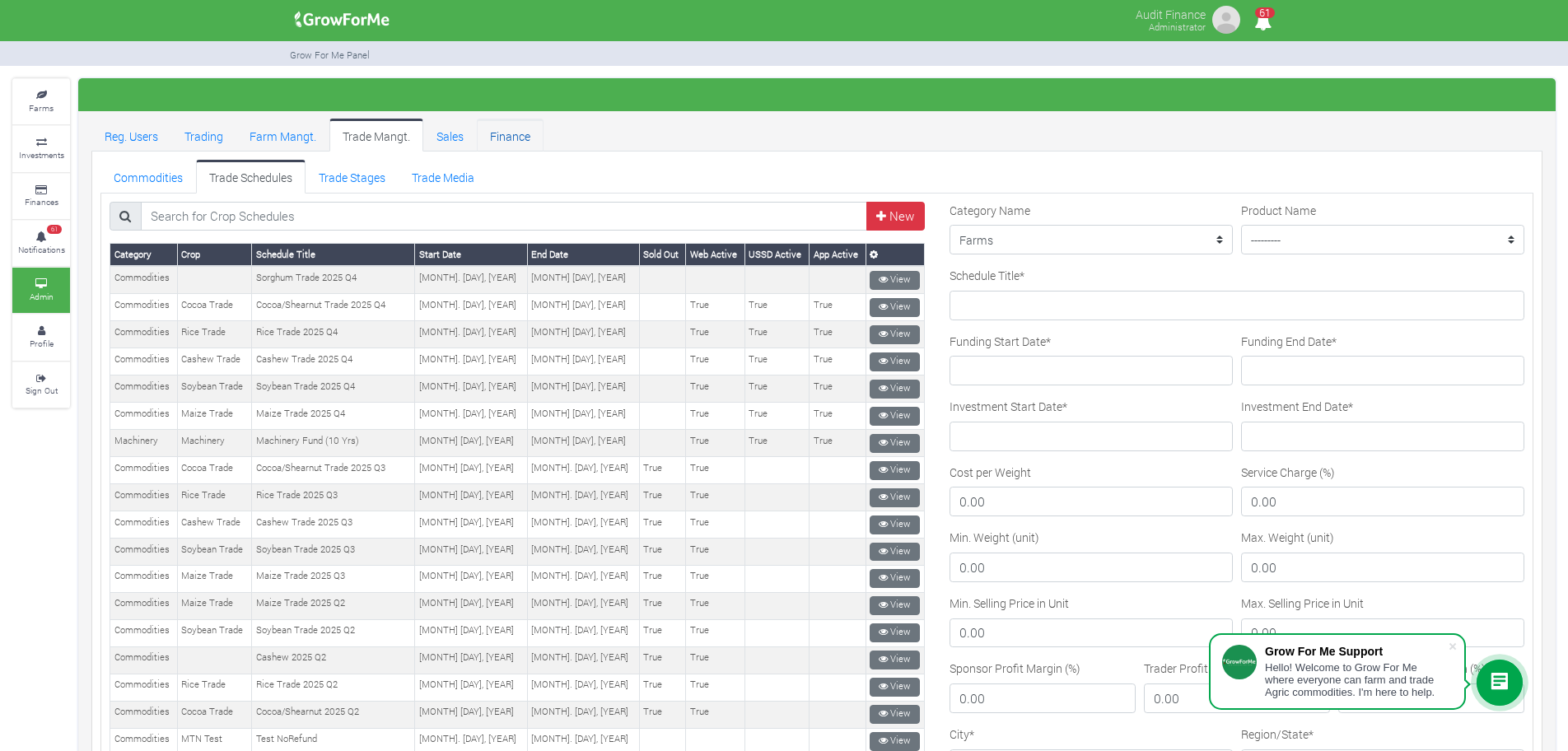 click on "Finance" at bounding box center [510, 135] 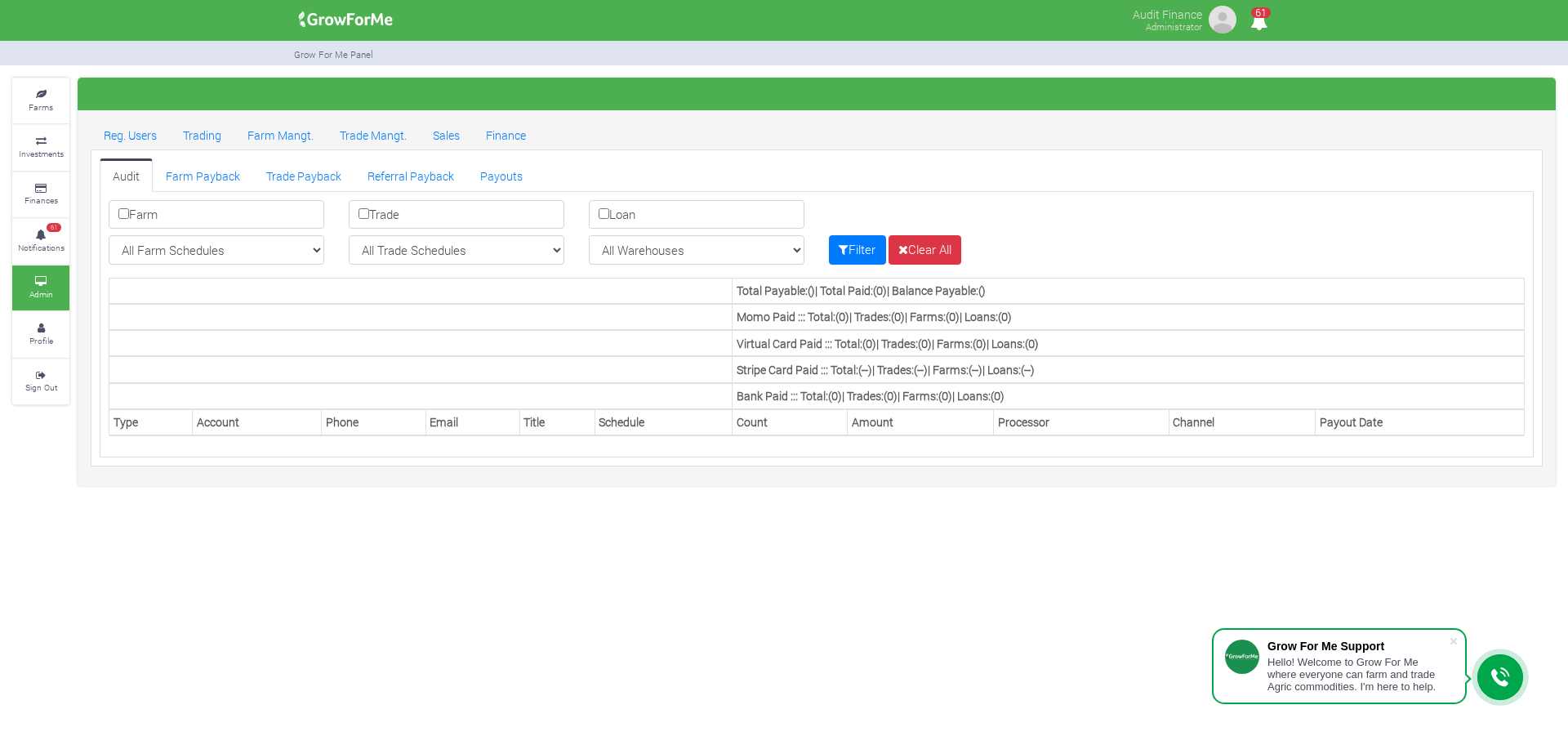 scroll, scrollTop: 0, scrollLeft: 0, axis: both 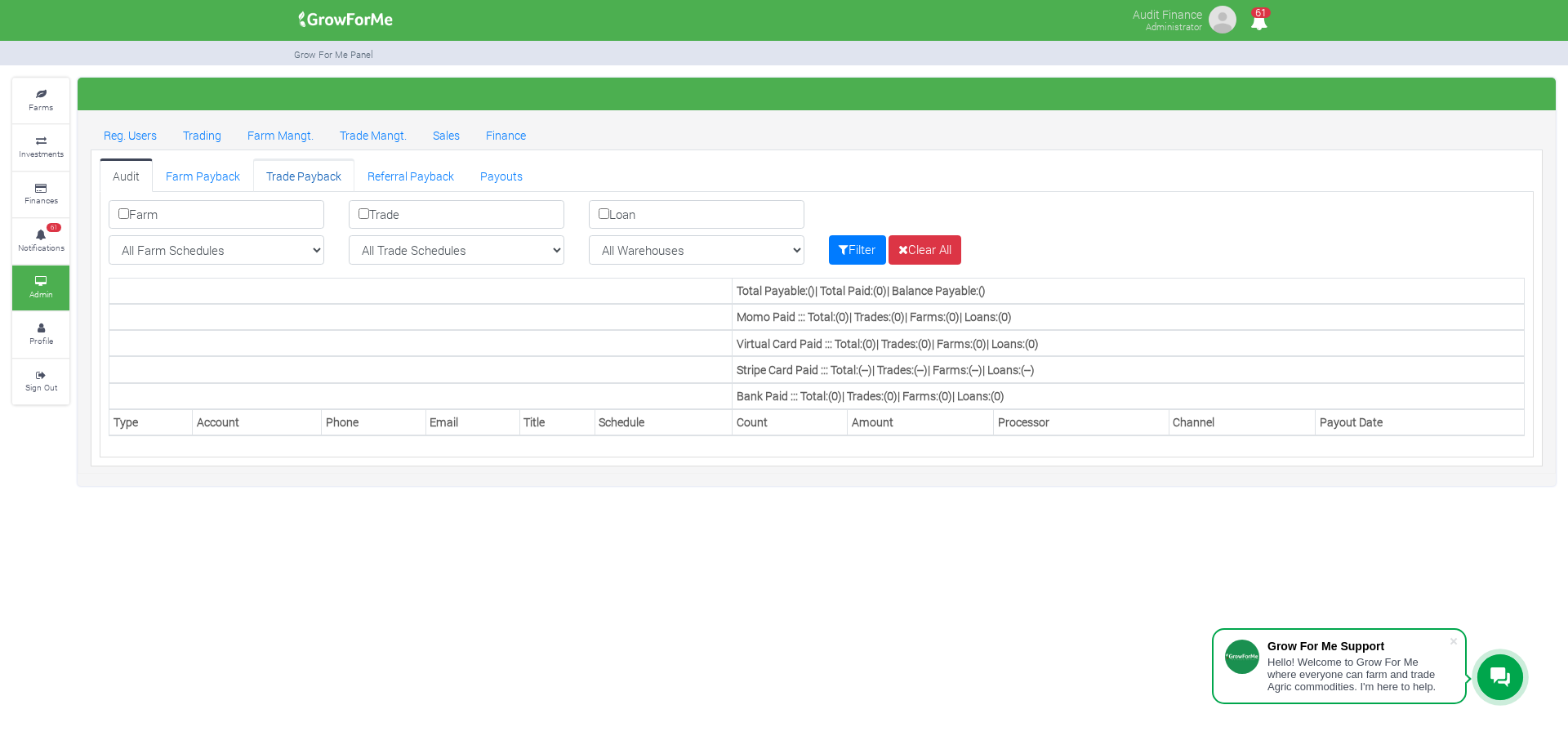 click on "Trade Payback" at bounding box center [304, 175] 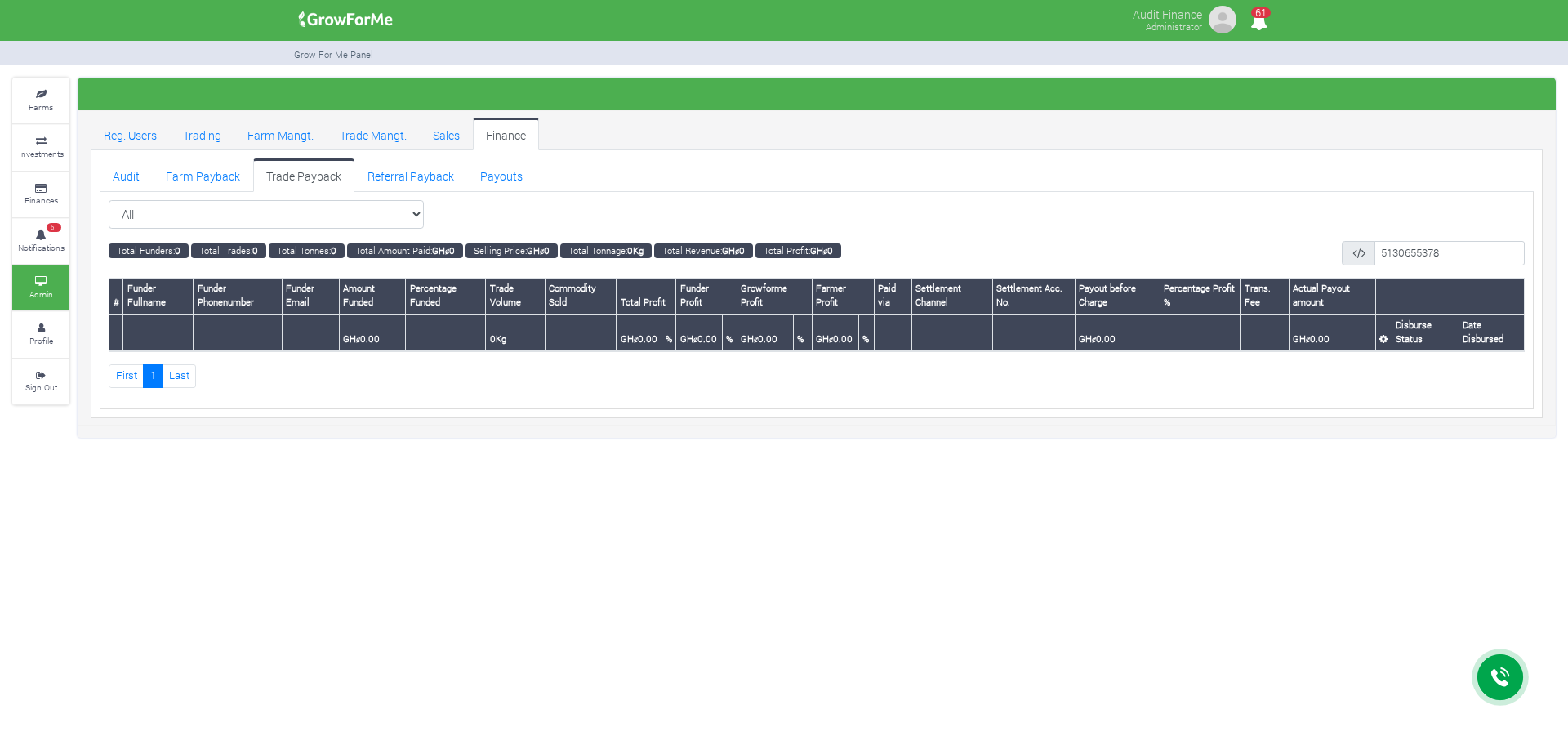 scroll, scrollTop: 0, scrollLeft: 0, axis: both 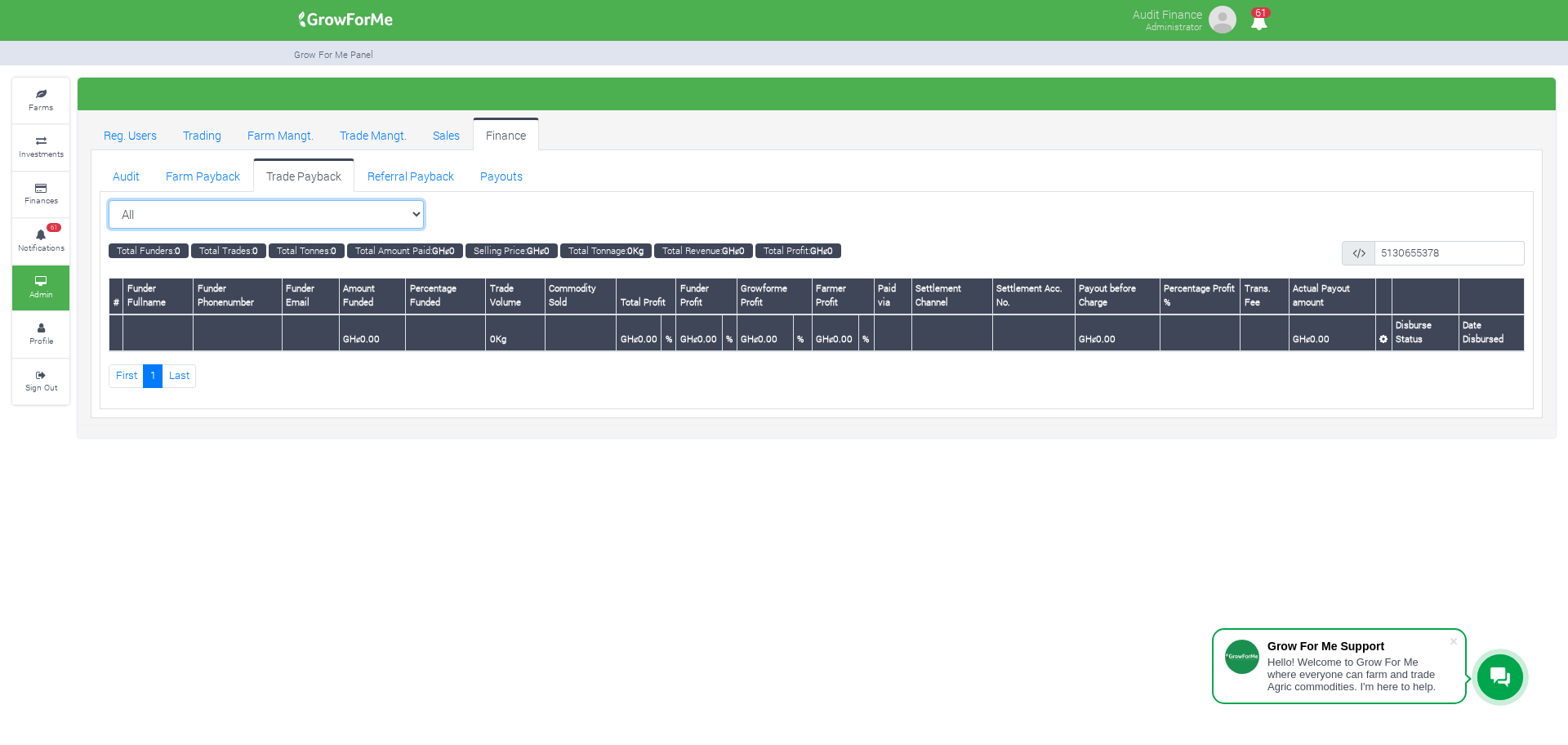 click on "All
All
Sorghum Trade 2025 Q4
()" at bounding box center (266, 215) 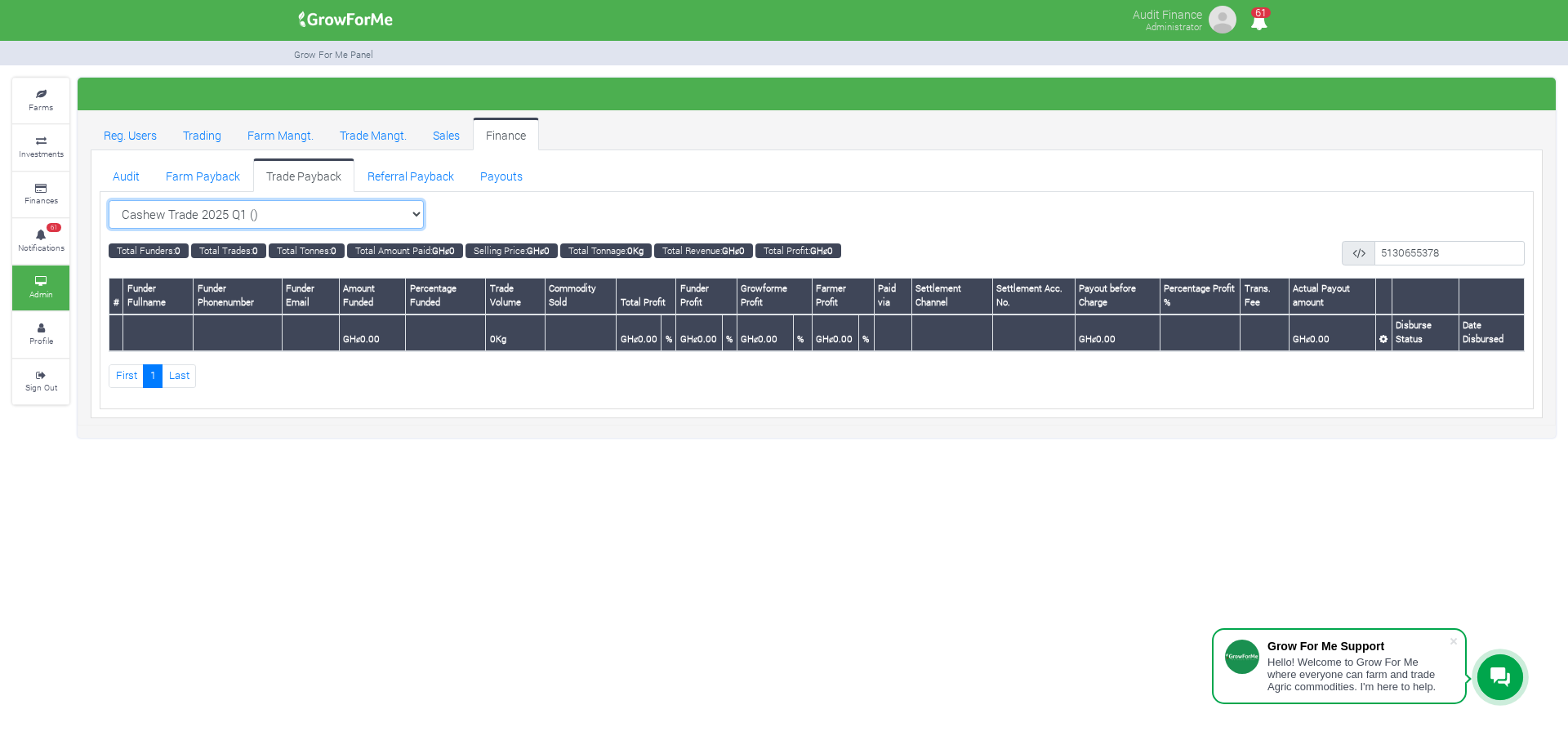 click on "All
All
Sorghum Trade 2025 Q4
()" at bounding box center [266, 215] 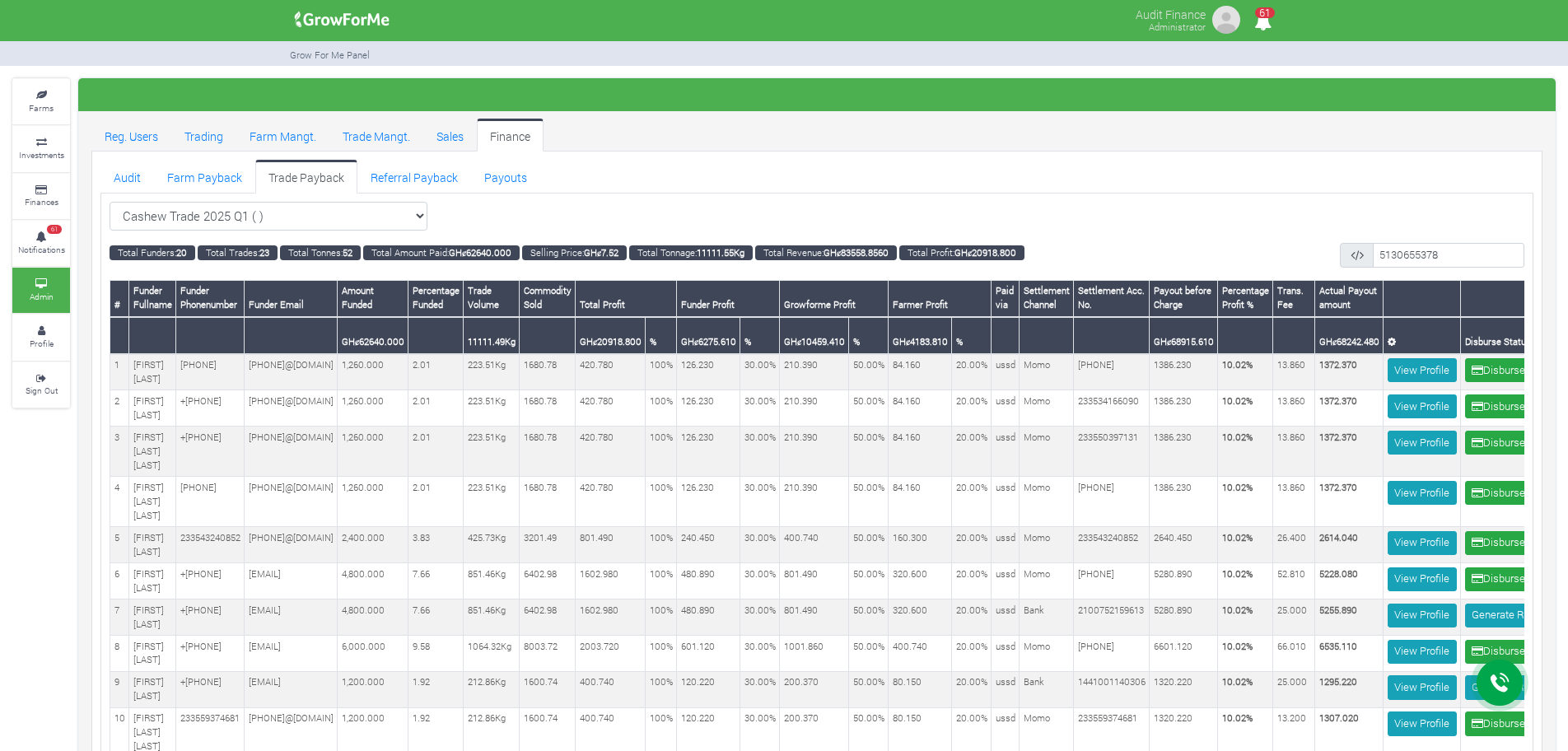 scroll, scrollTop: 0, scrollLeft: 0, axis: both 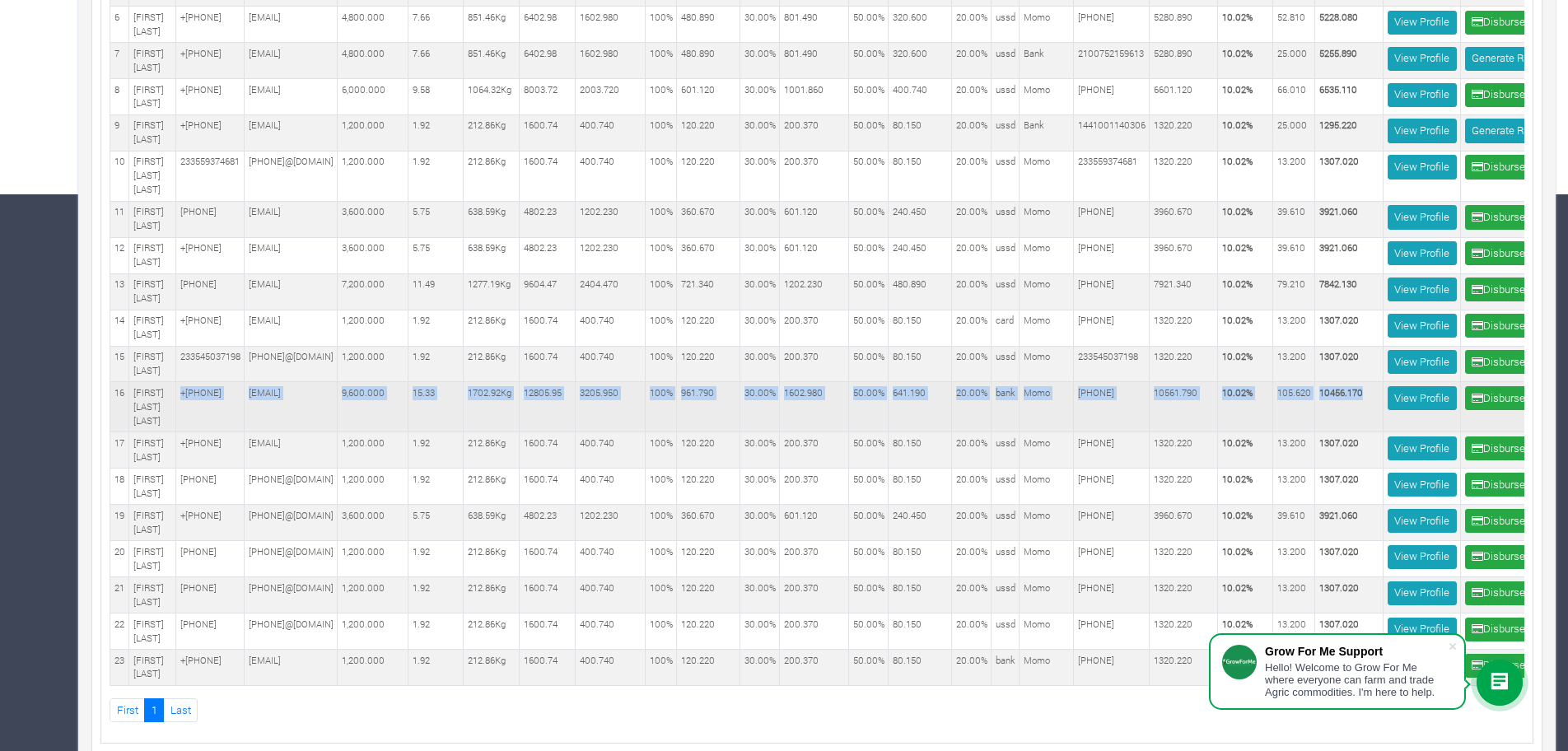 drag, startPoint x: 192, startPoint y: 371, endPoint x: 1452, endPoint y: 396, distance: 1260.248 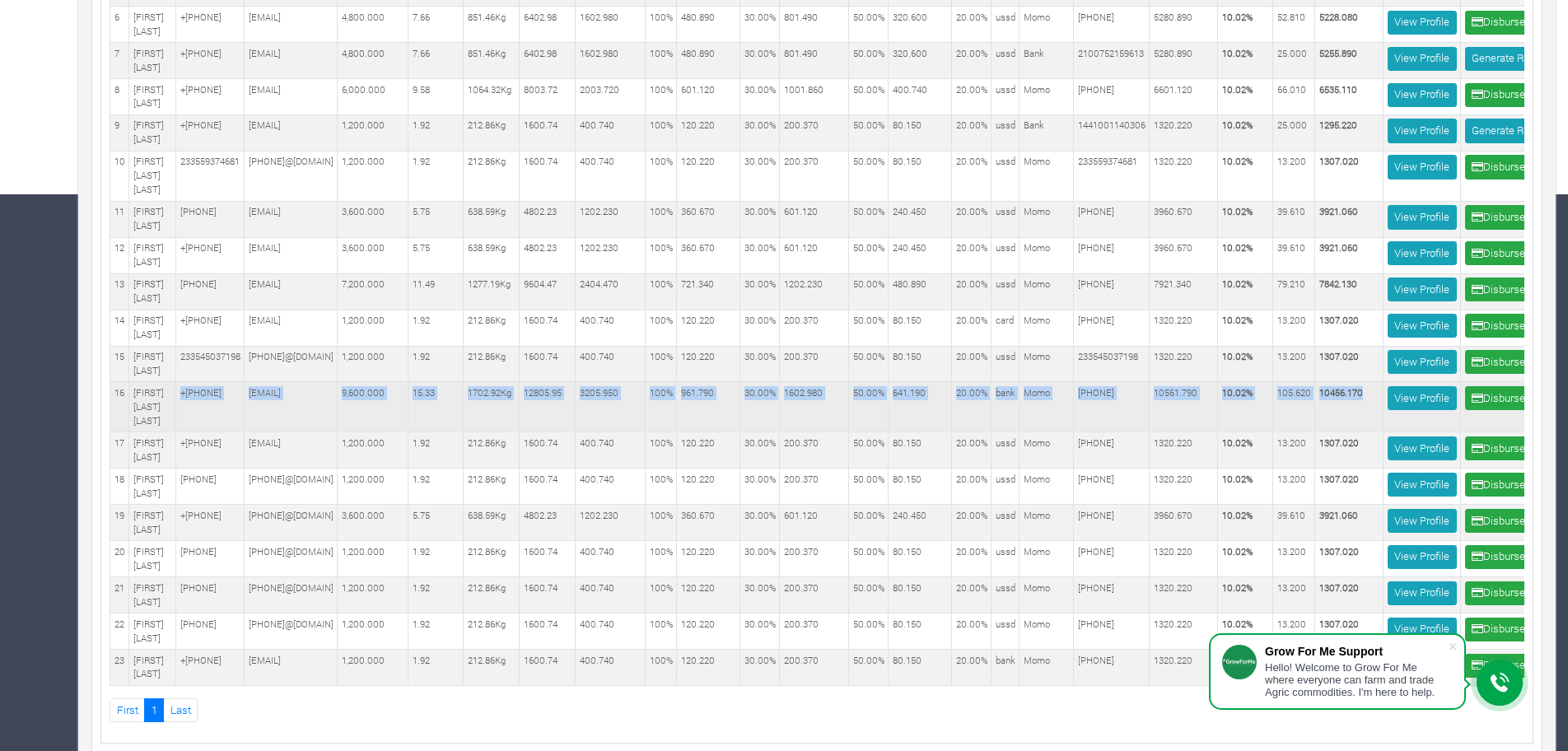 copy on "+233242734381
os.hinson@yahoo.com
9,600.000
15.33
1702.92Kg
12805.95
3205.950 100%
961.790 30.00%
1602.980 50.00%
641.190 20.00%
..." 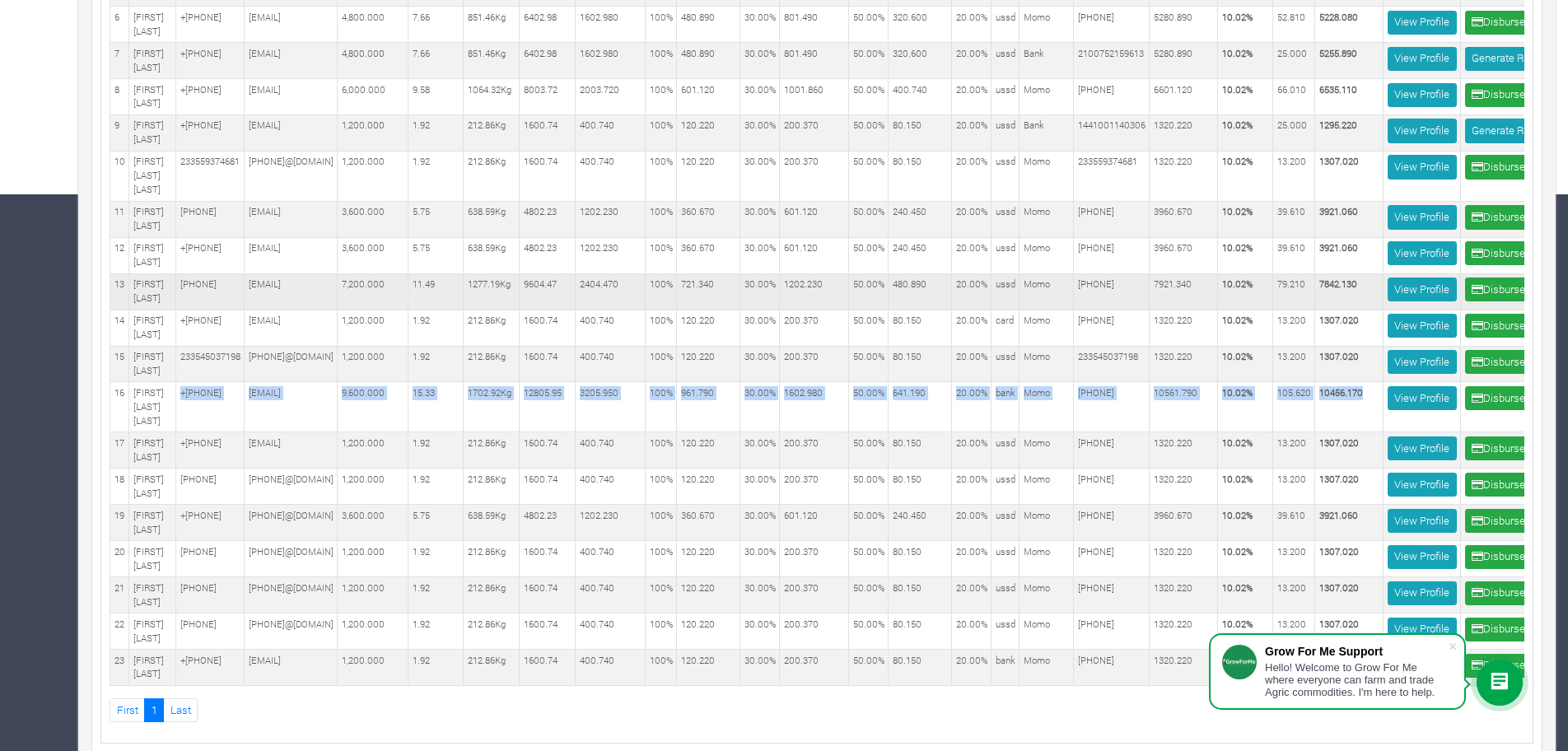 scroll, scrollTop: 0, scrollLeft: 0, axis: both 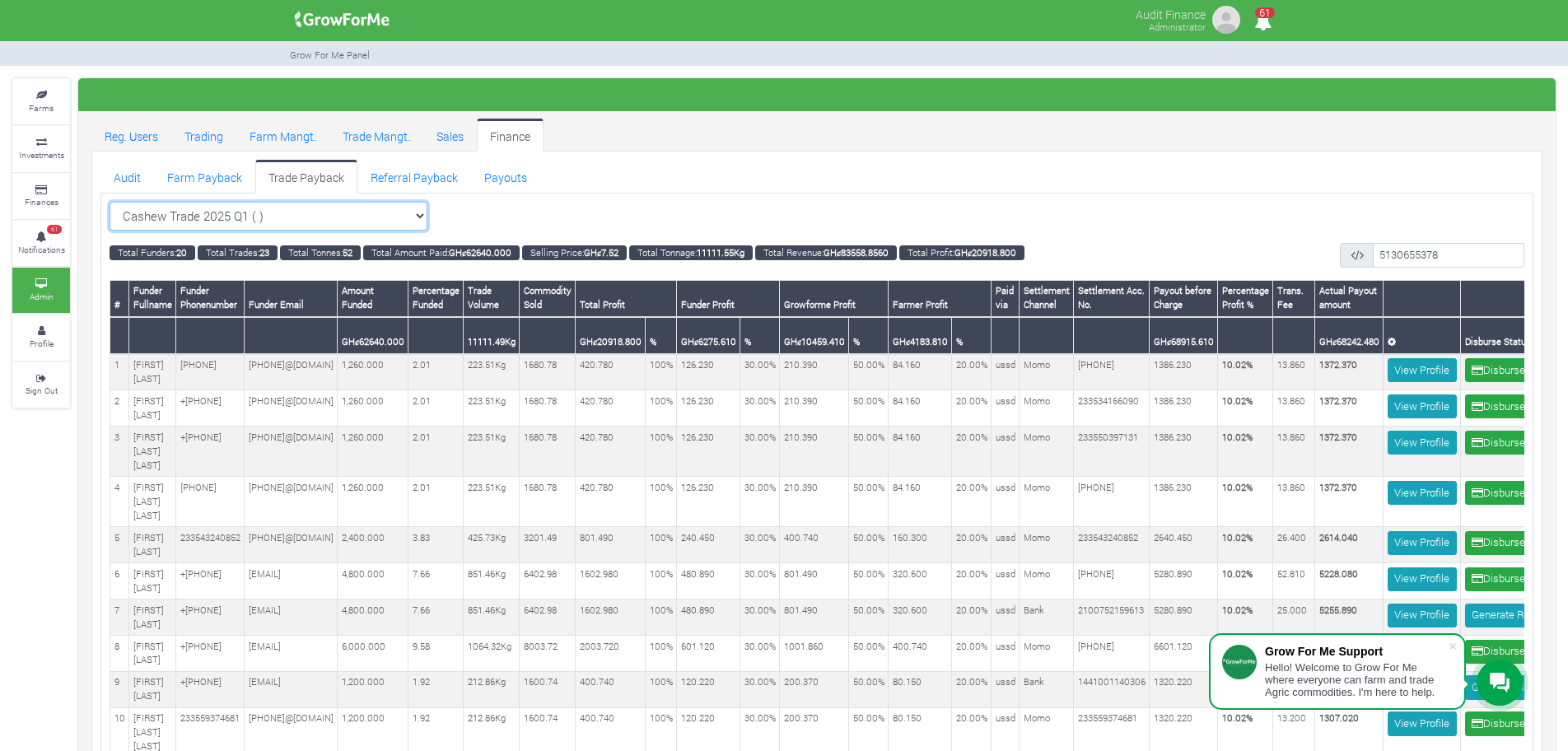 click on "Cashew Trade 2025 Q1
(
)
All
Sorghum Trade 2025 Q4
()" at bounding box center (268, 217) 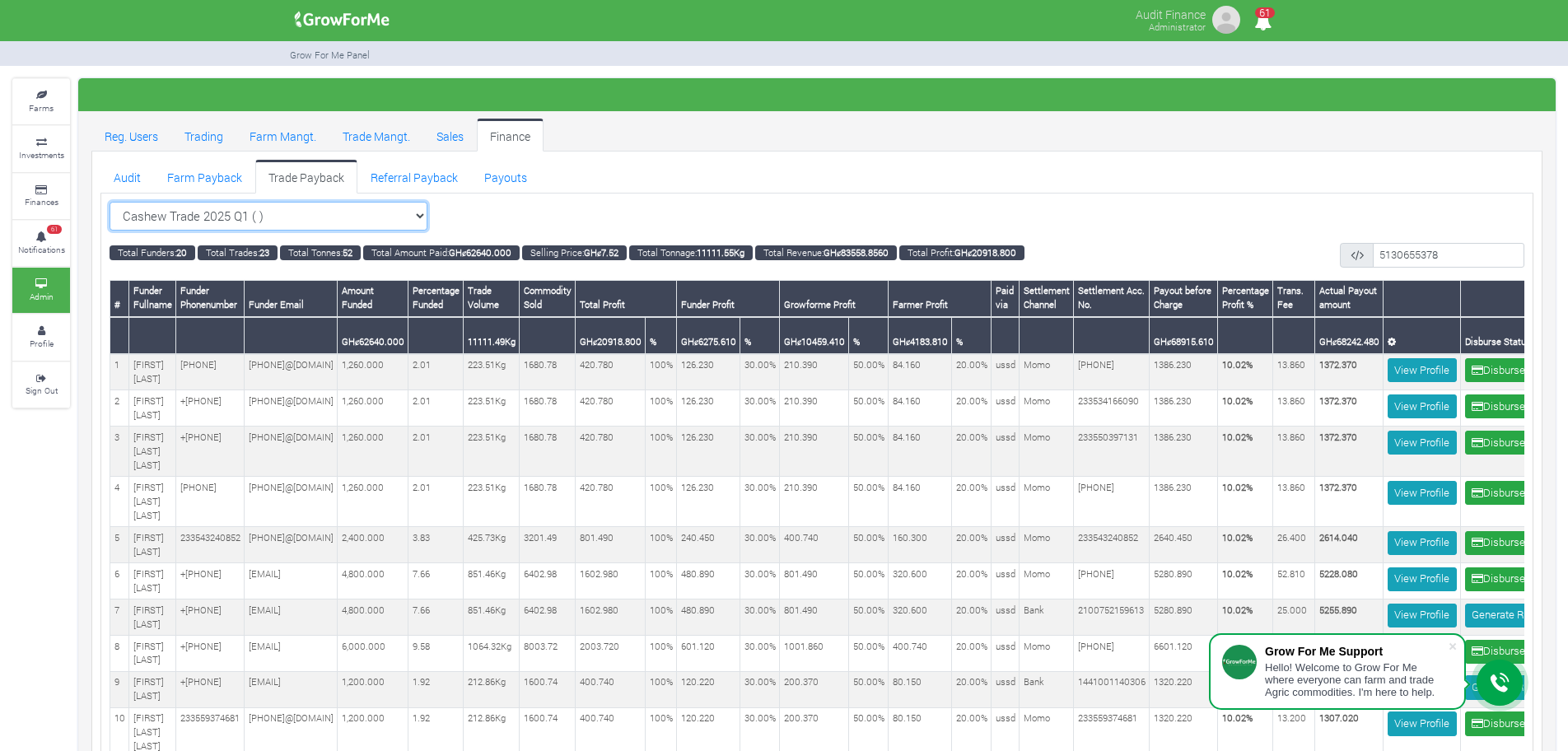 select on "?tradeschedule=29" 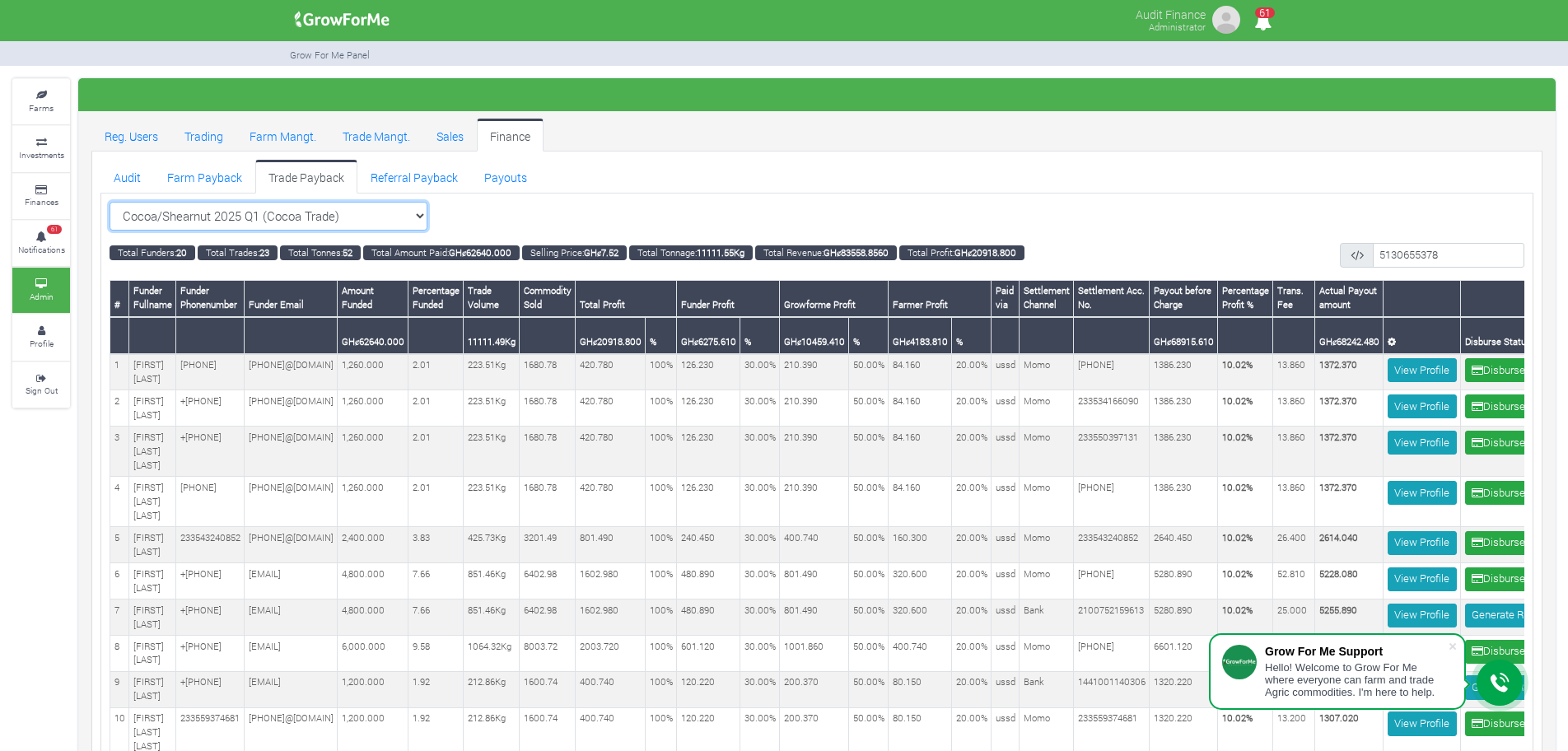 click on "Cashew Trade 2025 Q1
(
)
All
Sorghum Trade 2025 Q4
()" at bounding box center (268, 217) 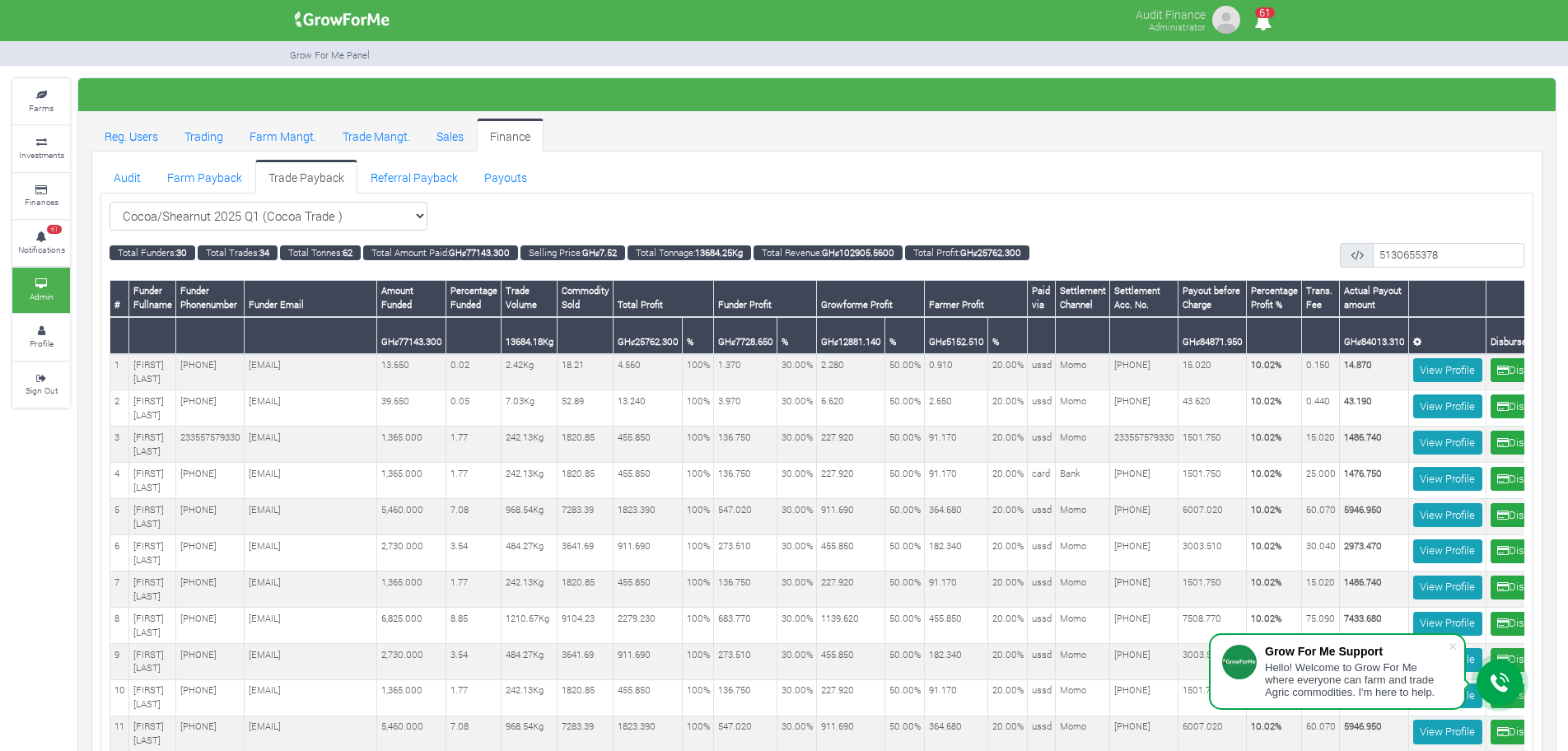 scroll, scrollTop: 0, scrollLeft: 0, axis: both 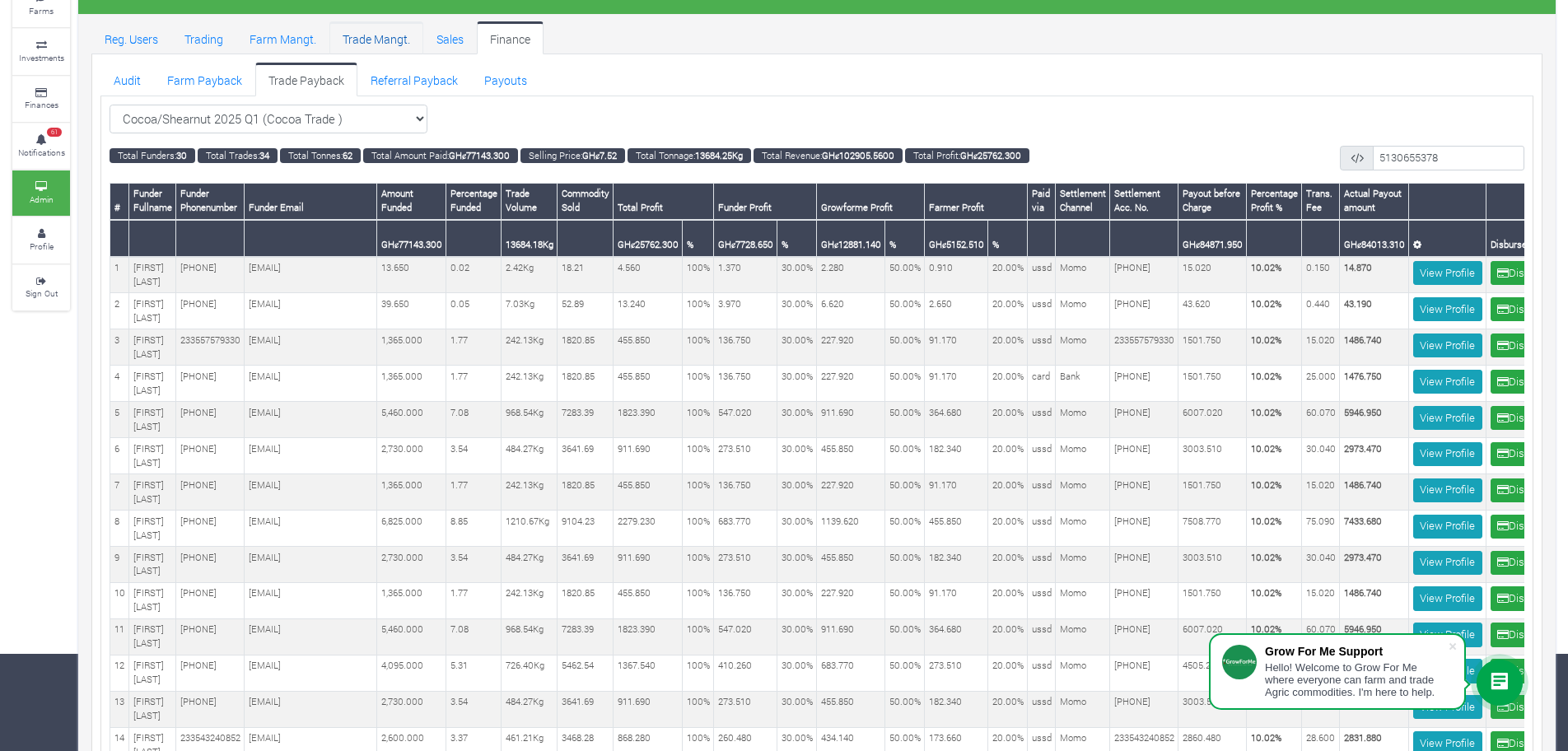 click on "Trade Mangt." at bounding box center [376, 38] 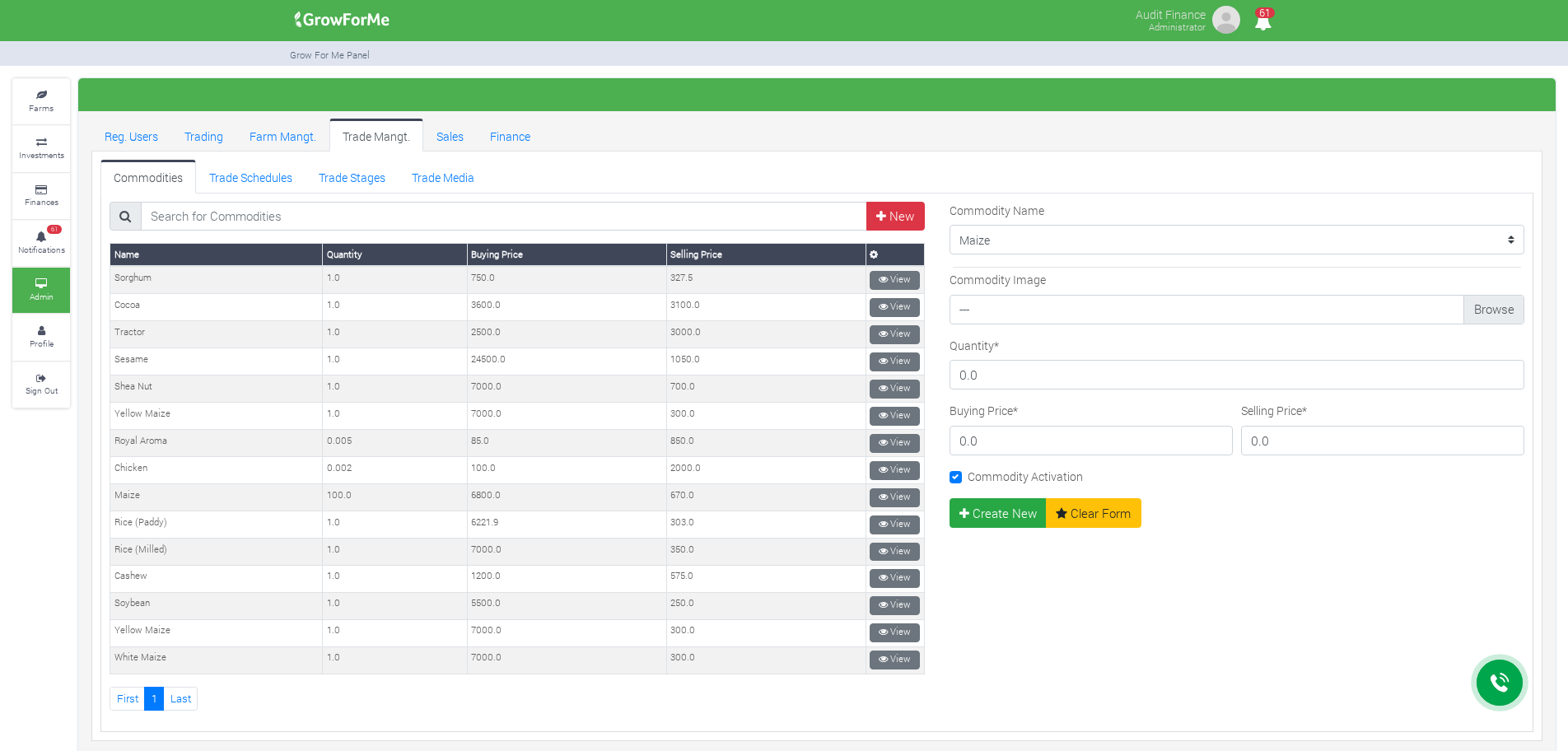 scroll, scrollTop: 0, scrollLeft: 0, axis: both 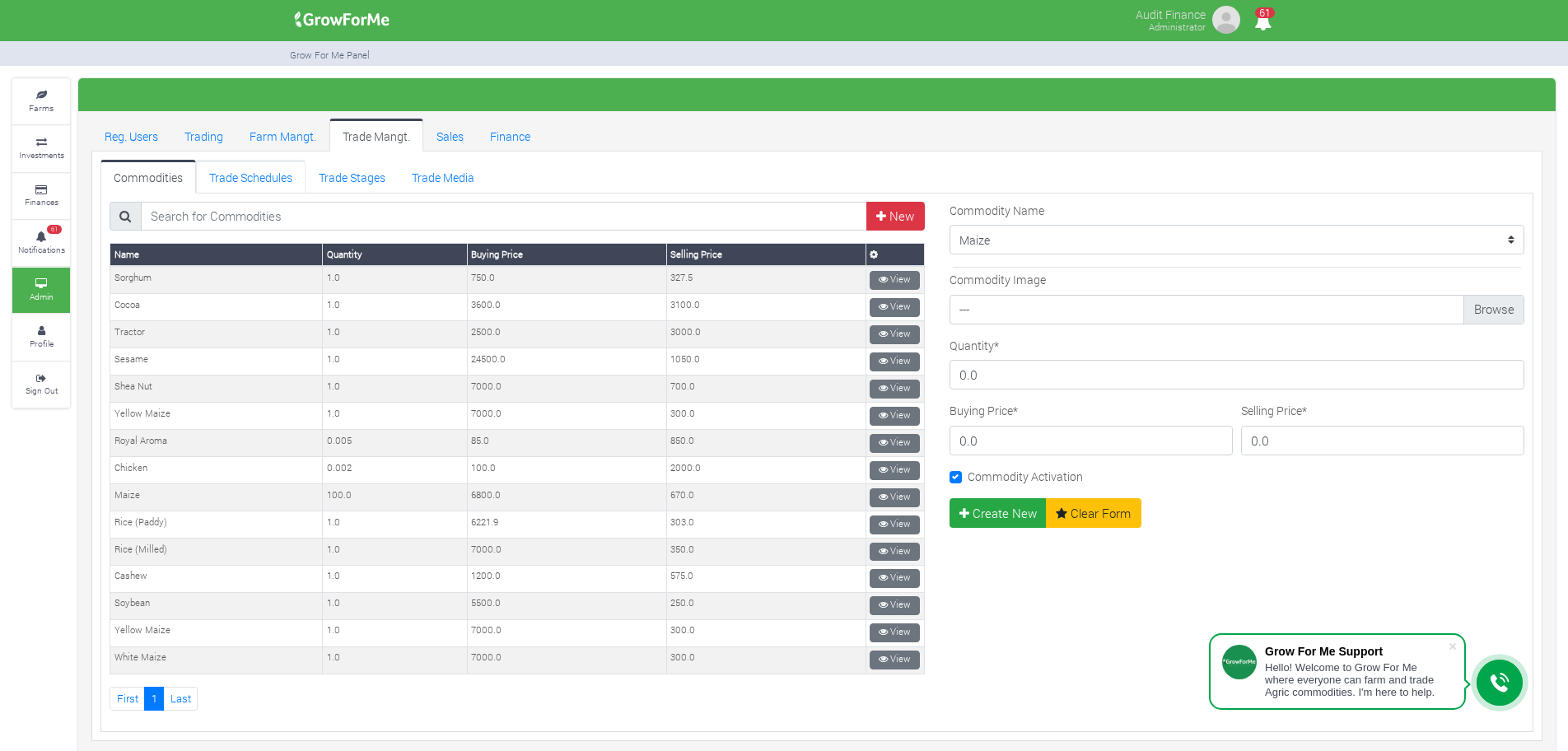 click on "Trade Schedules" at bounding box center (250, 176) 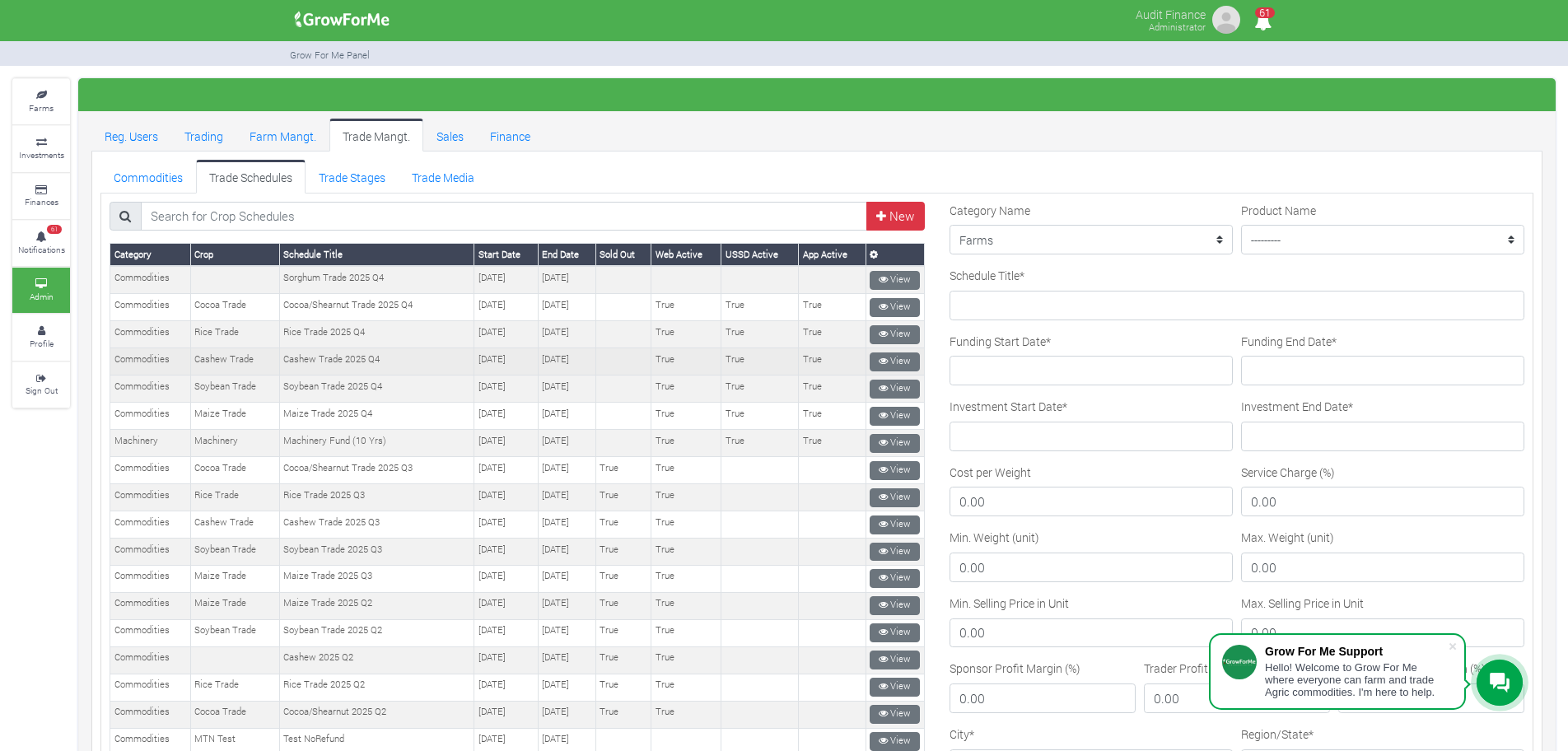 scroll, scrollTop: 0, scrollLeft: 0, axis: both 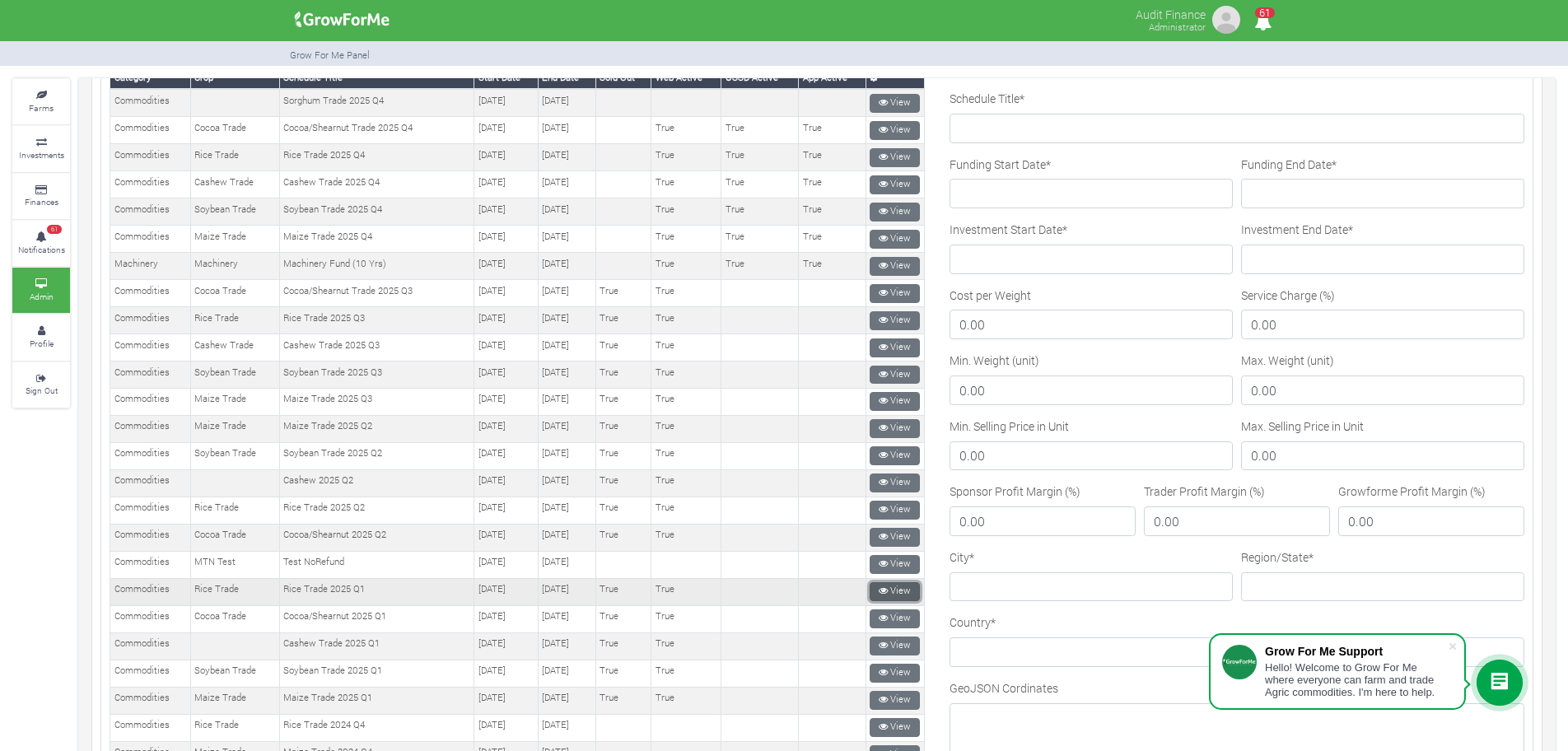 click on "View" at bounding box center [894, 591] 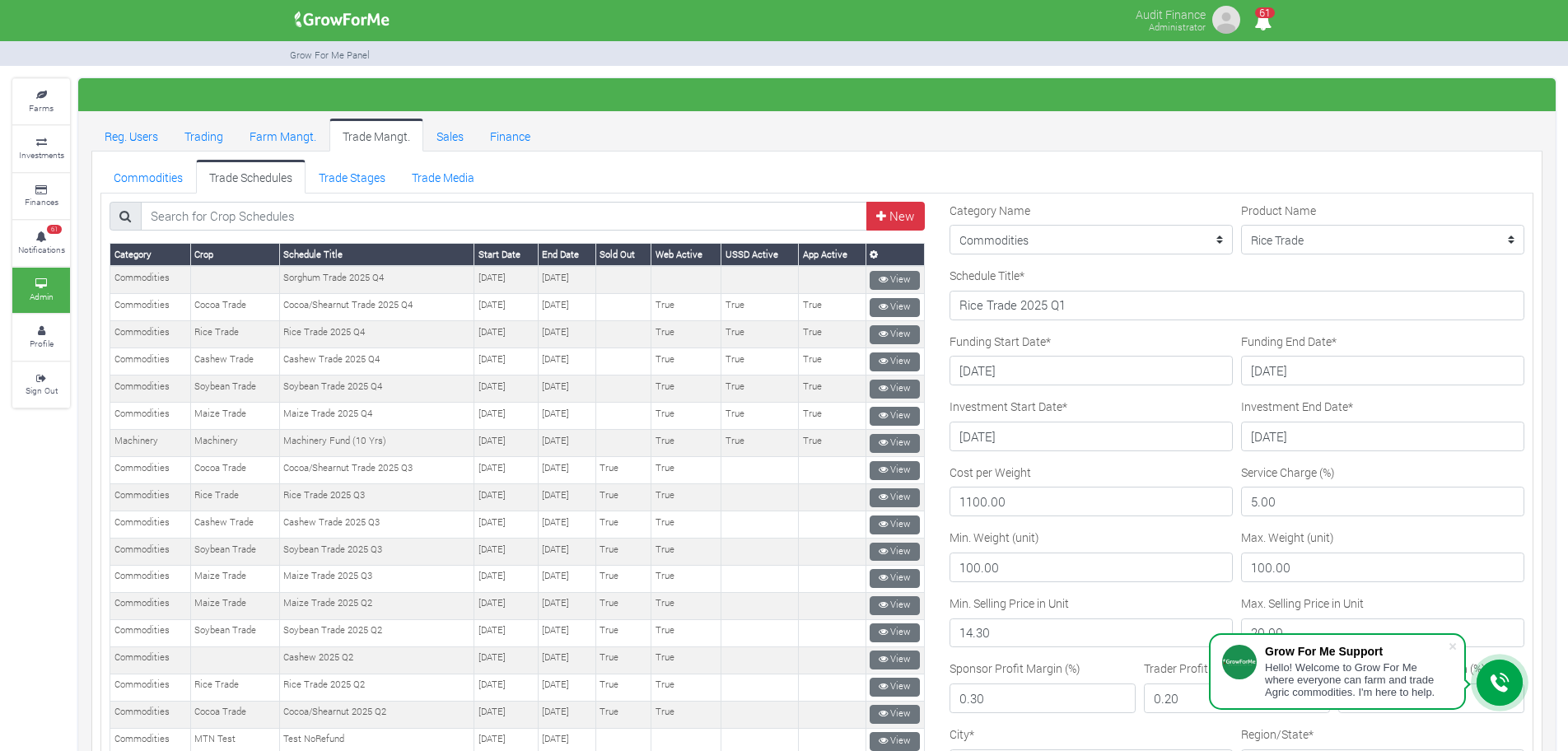 scroll, scrollTop: 0, scrollLeft: 0, axis: both 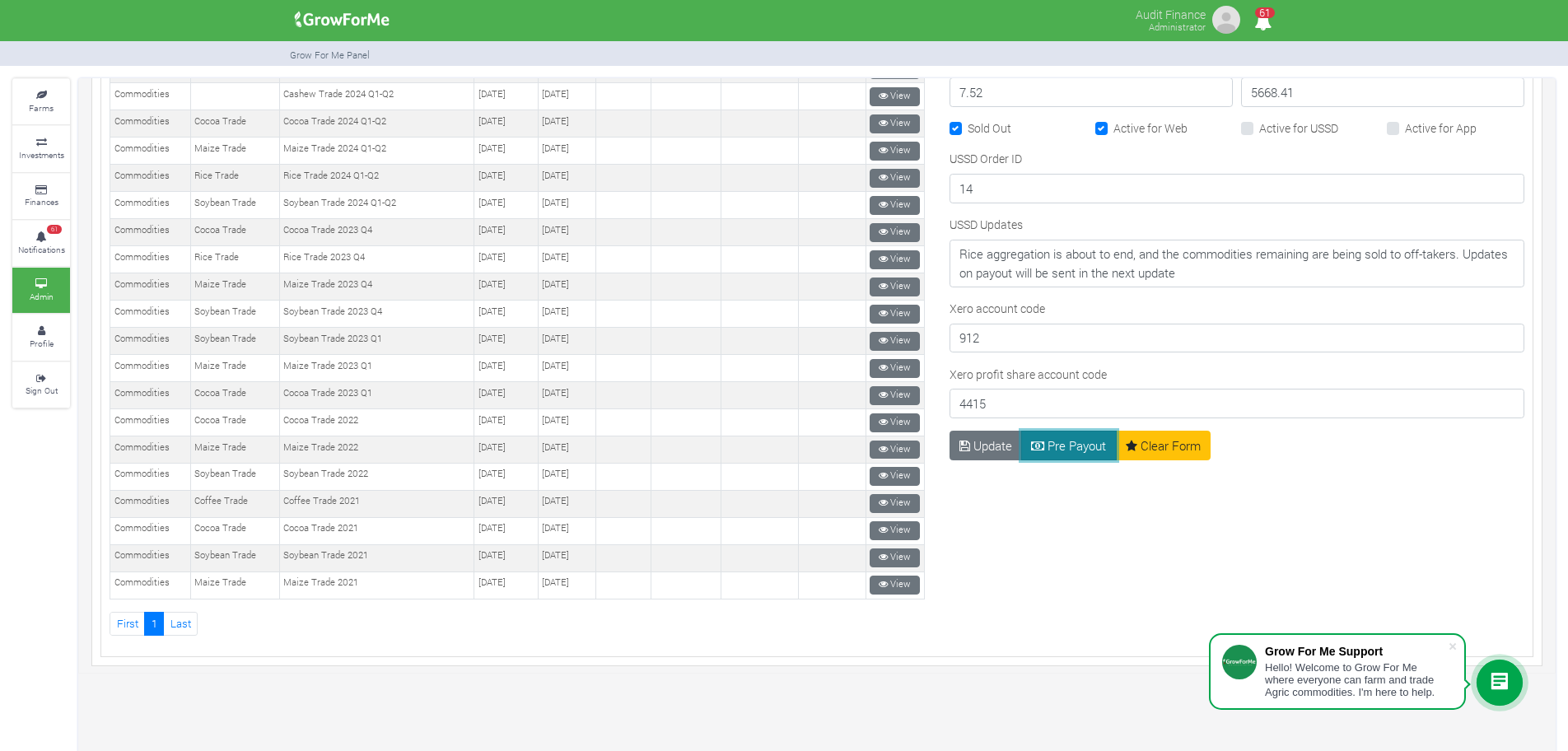 click on "Pre Payout" at bounding box center (1069, 445) 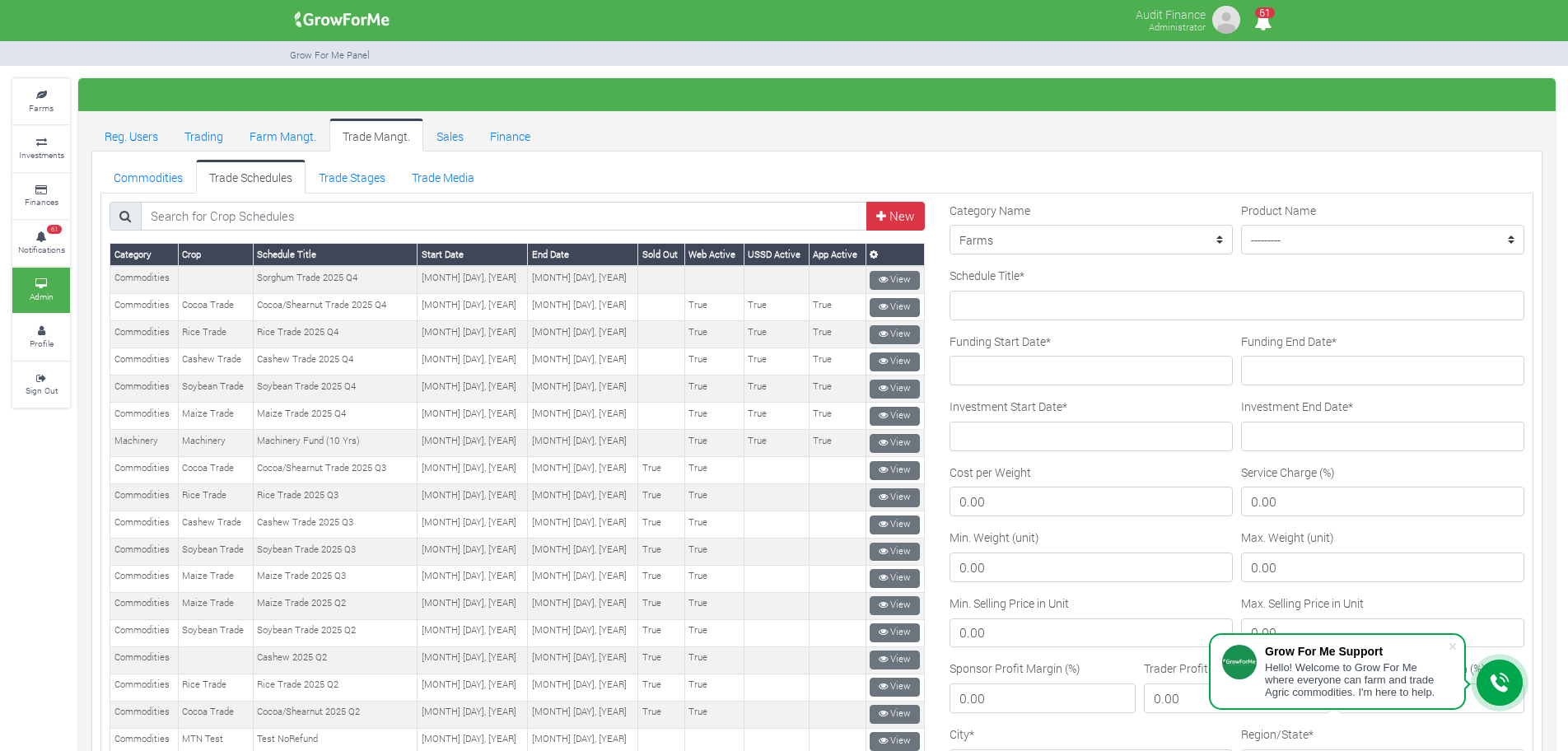 scroll, scrollTop: 0, scrollLeft: 0, axis: both 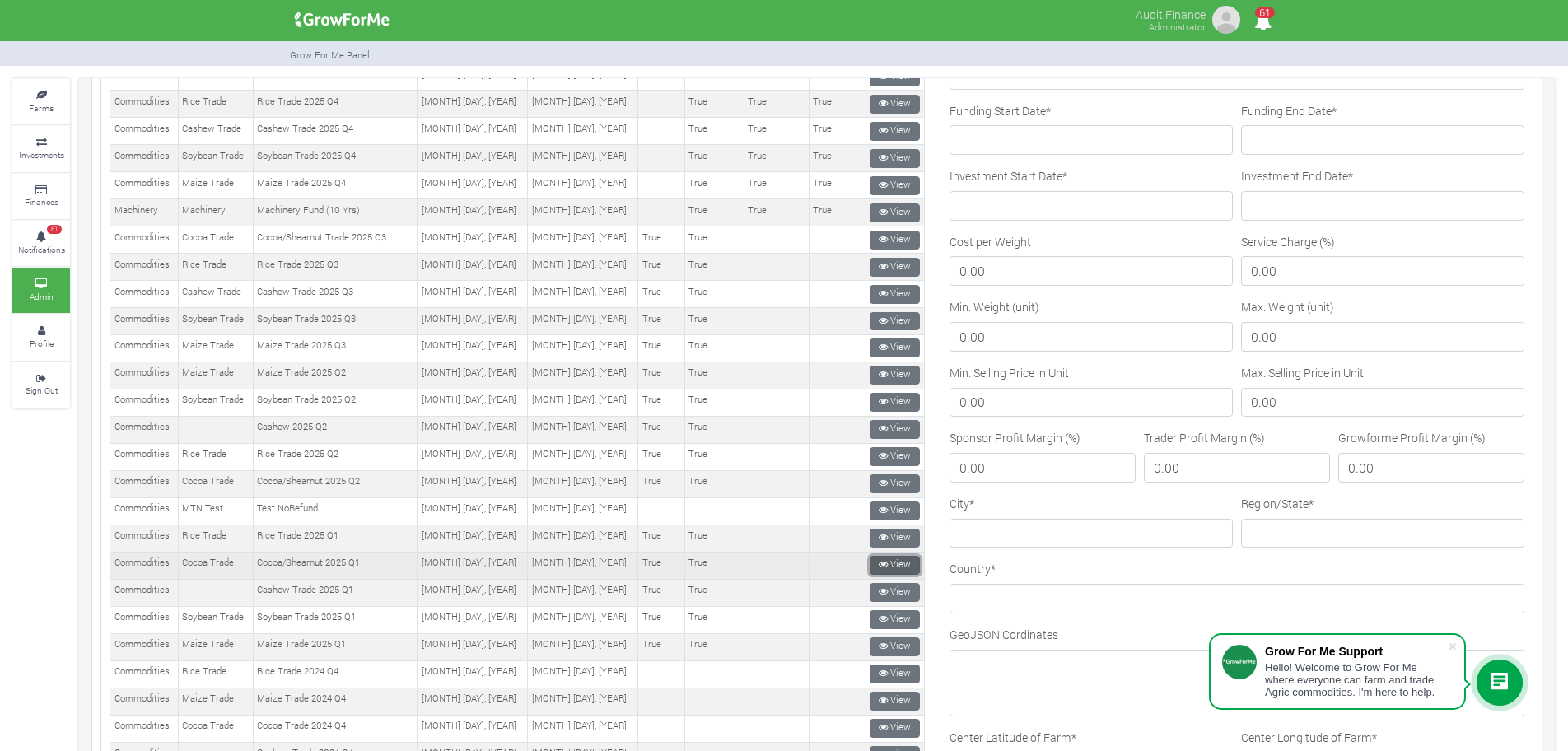 click at bounding box center [883, 564] 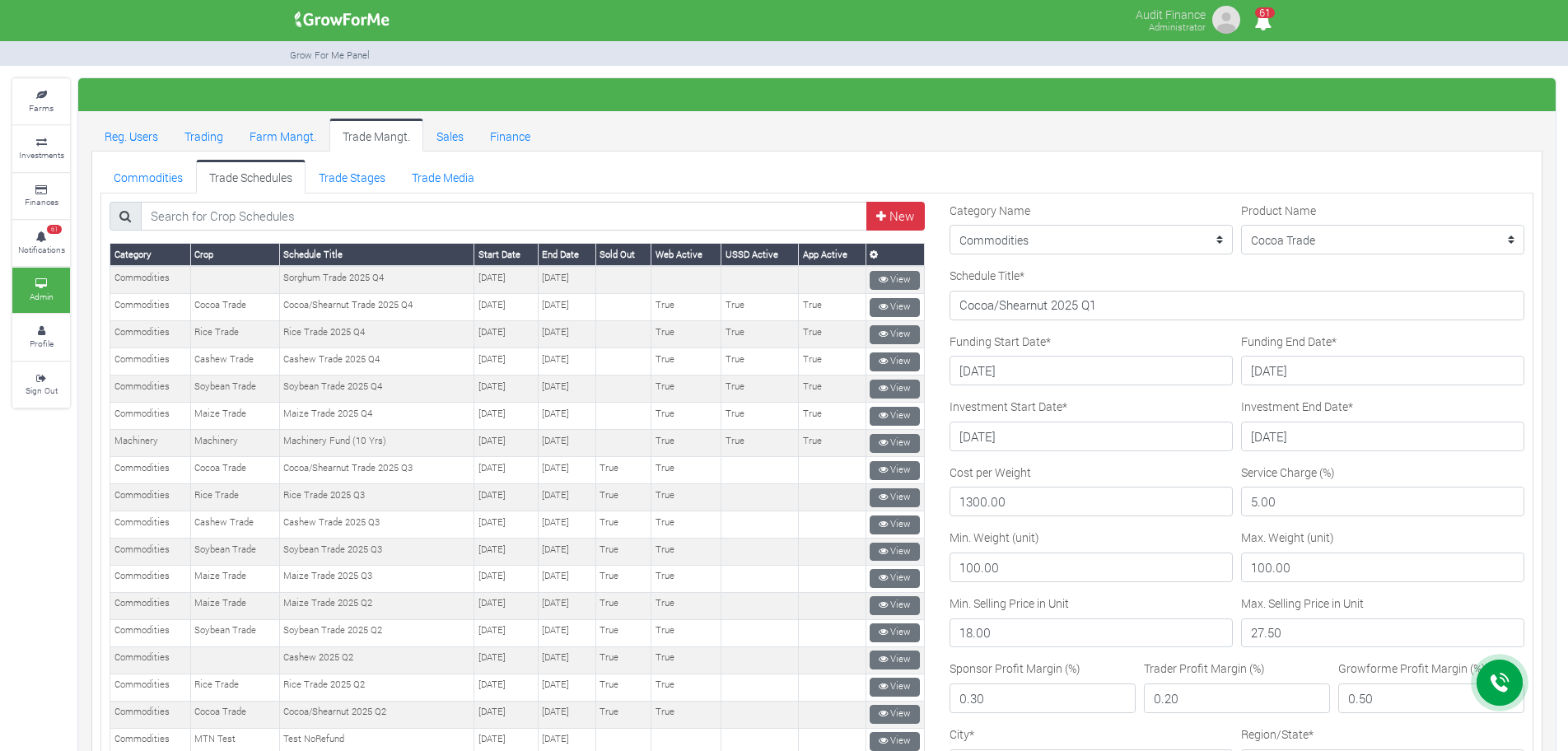 scroll, scrollTop: 0, scrollLeft: 0, axis: both 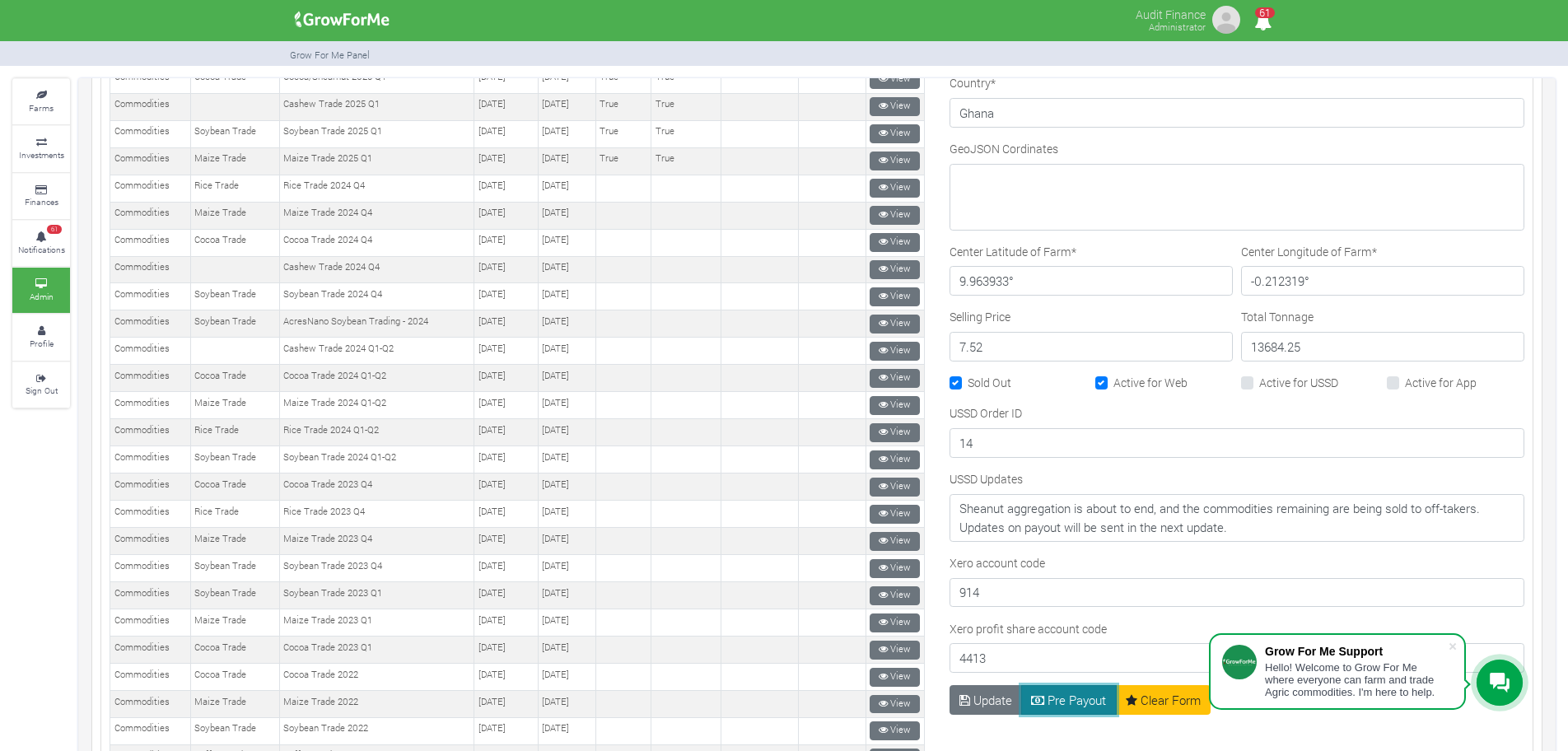 click at bounding box center (1038, 700) 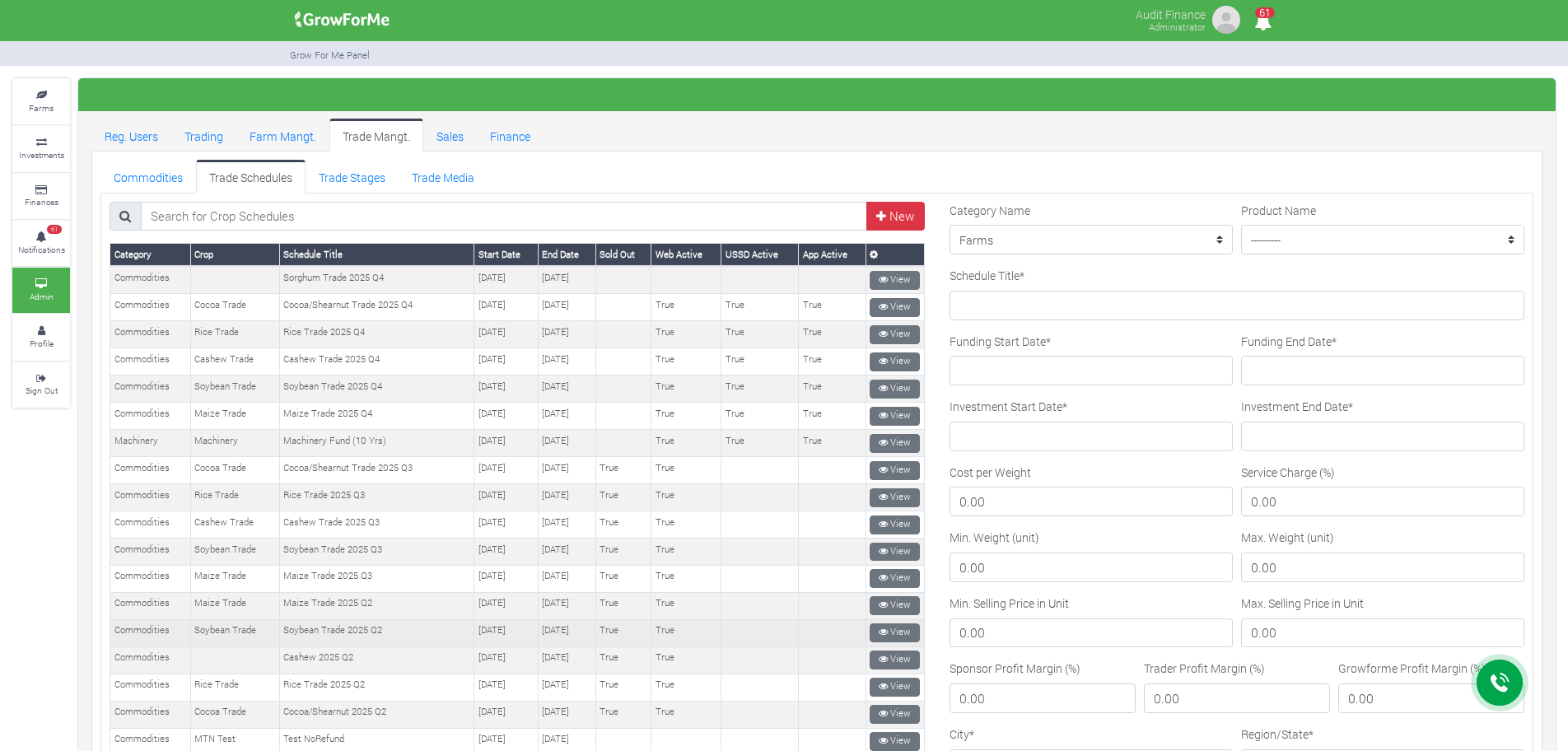 scroll, scrollTop: 0, scrollLeft: 0, axis: both 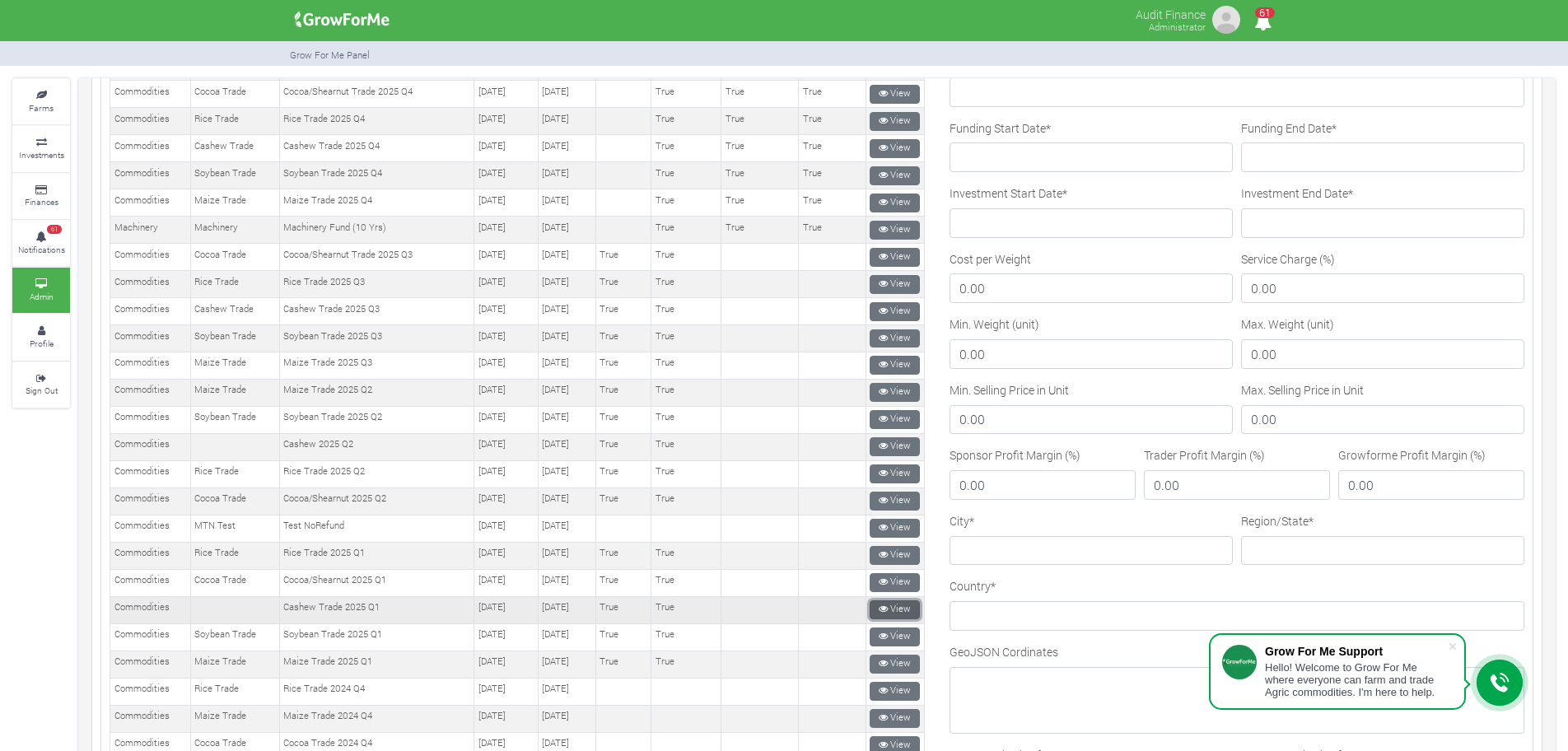 click on "View" at bounding box center [894, 609] 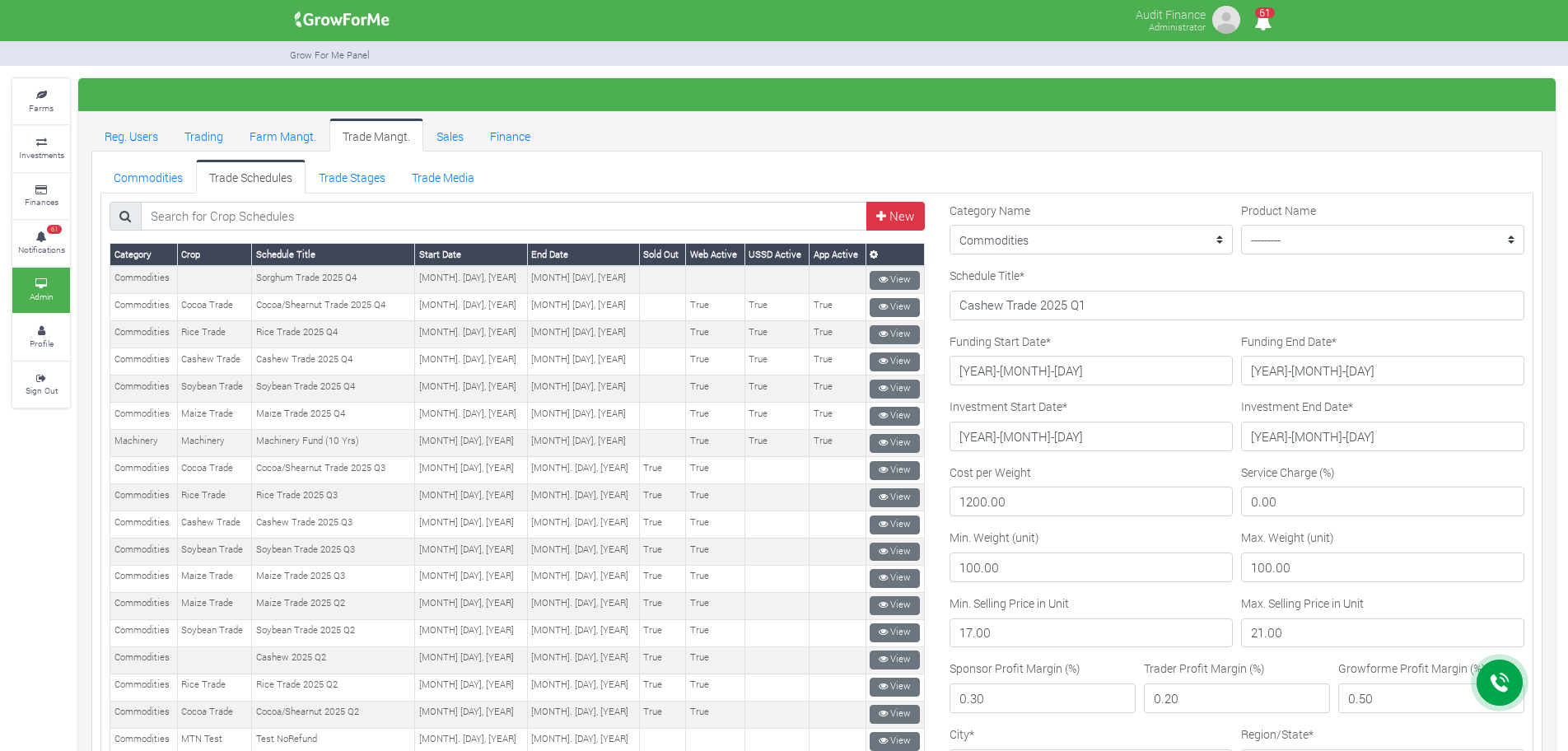 scroll, scrollTop: 0, scrollLeft: 0, axis: both 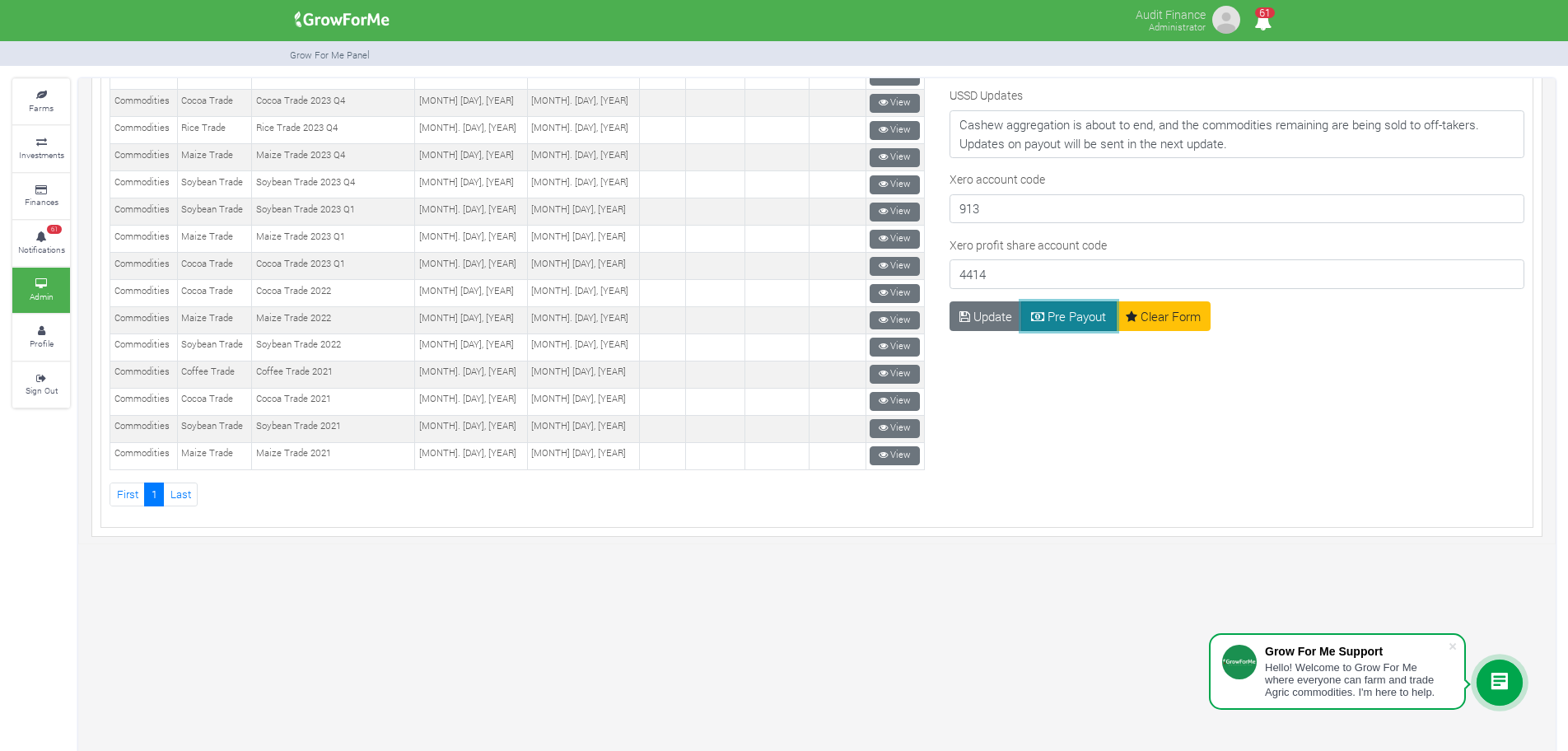 click on "Pre Payout" at bounding box center [1069, 316] 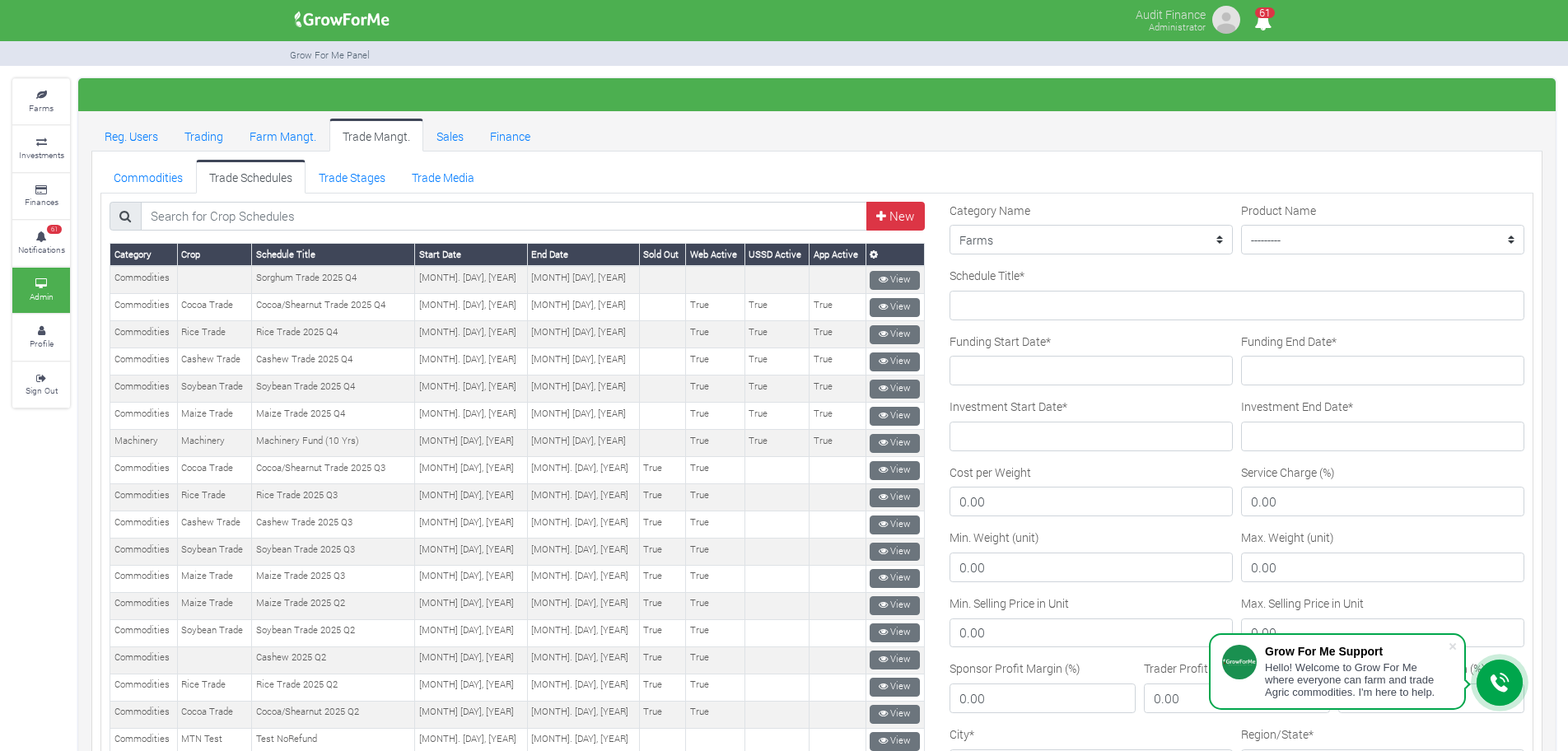 scroll, scrollTop: 0, scrollLeft: 0, axis: both 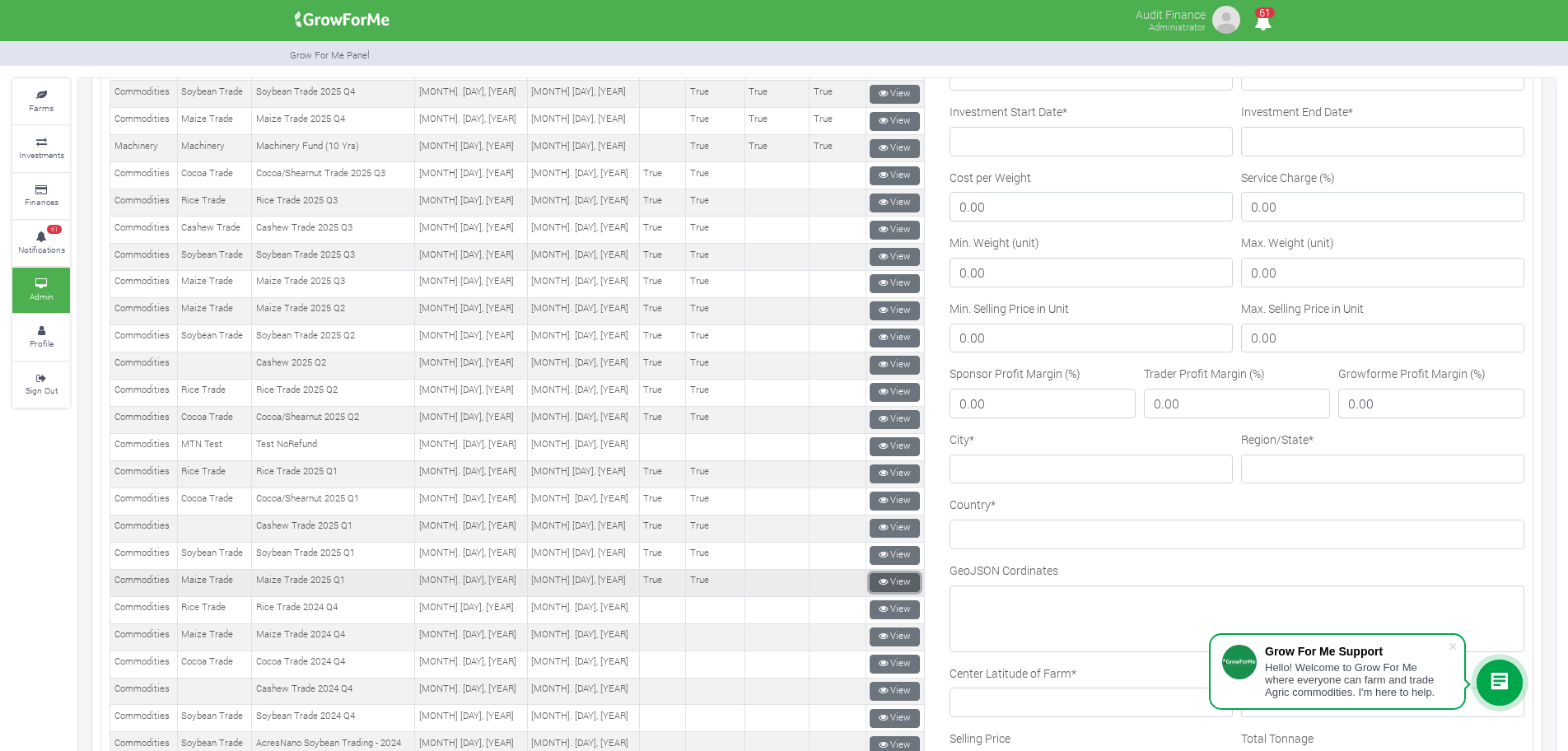 click at bounding box center (883, 581) 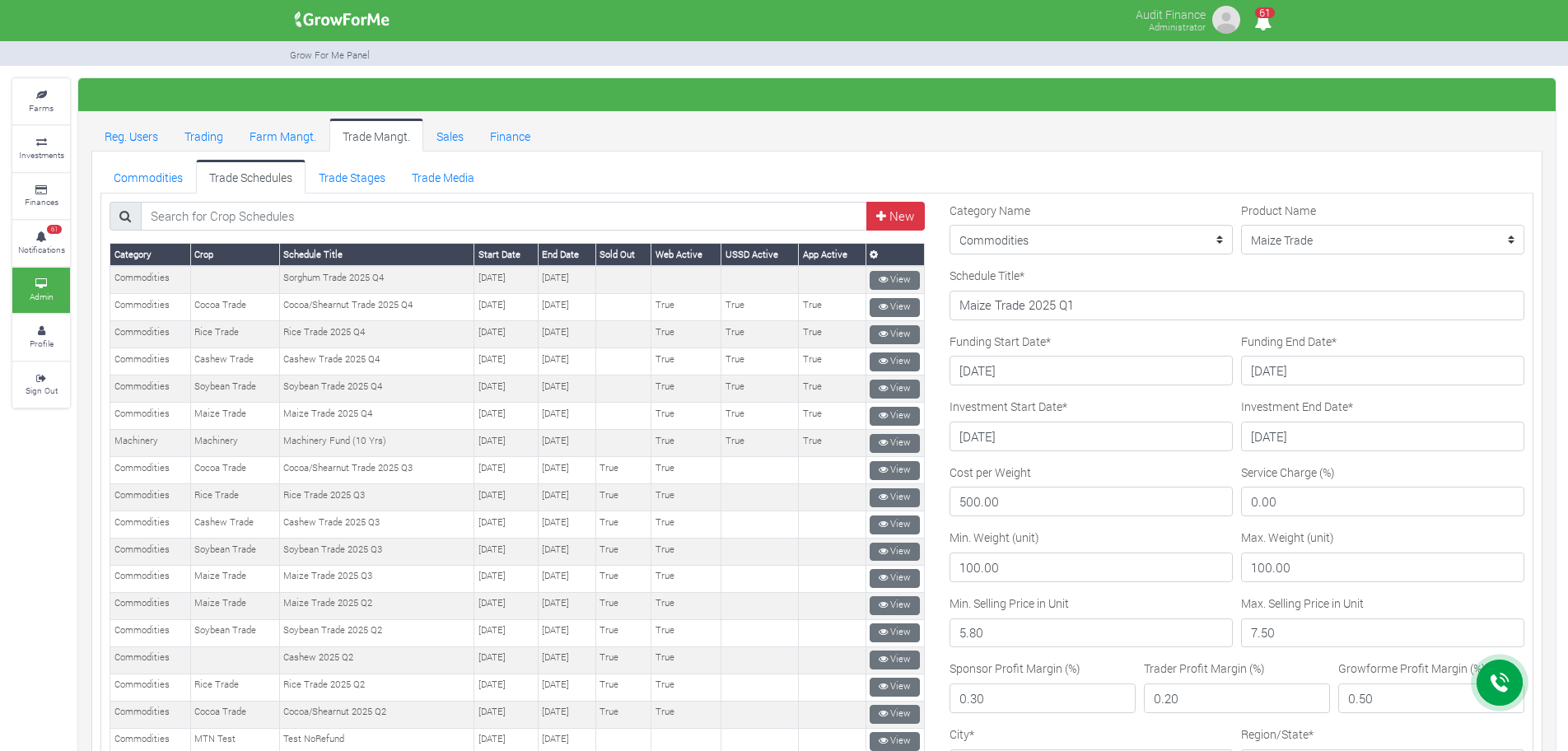 scroll, scrollTop: 0, scrollLeft: 0, axis: both 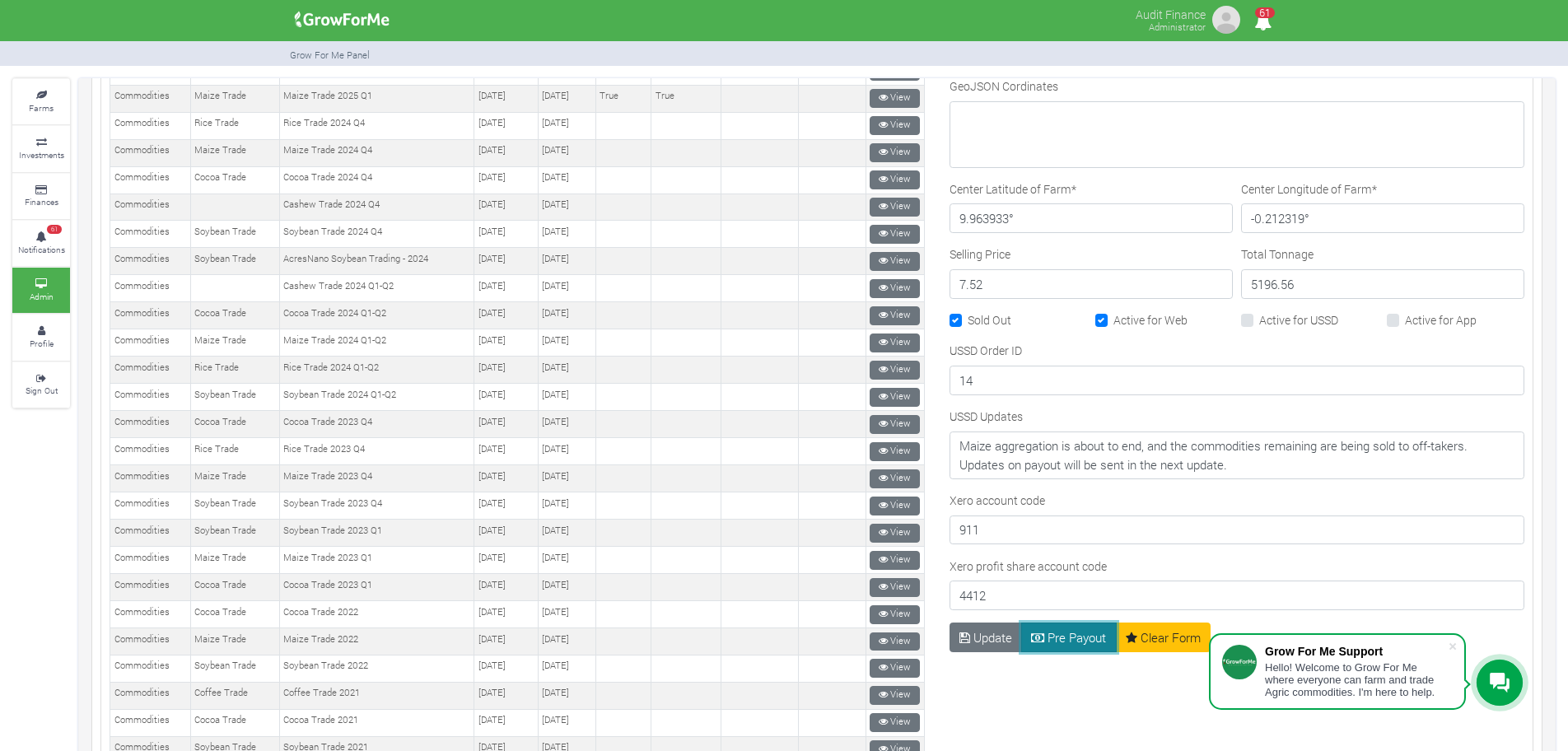 click at bounding box center [1038, 637] 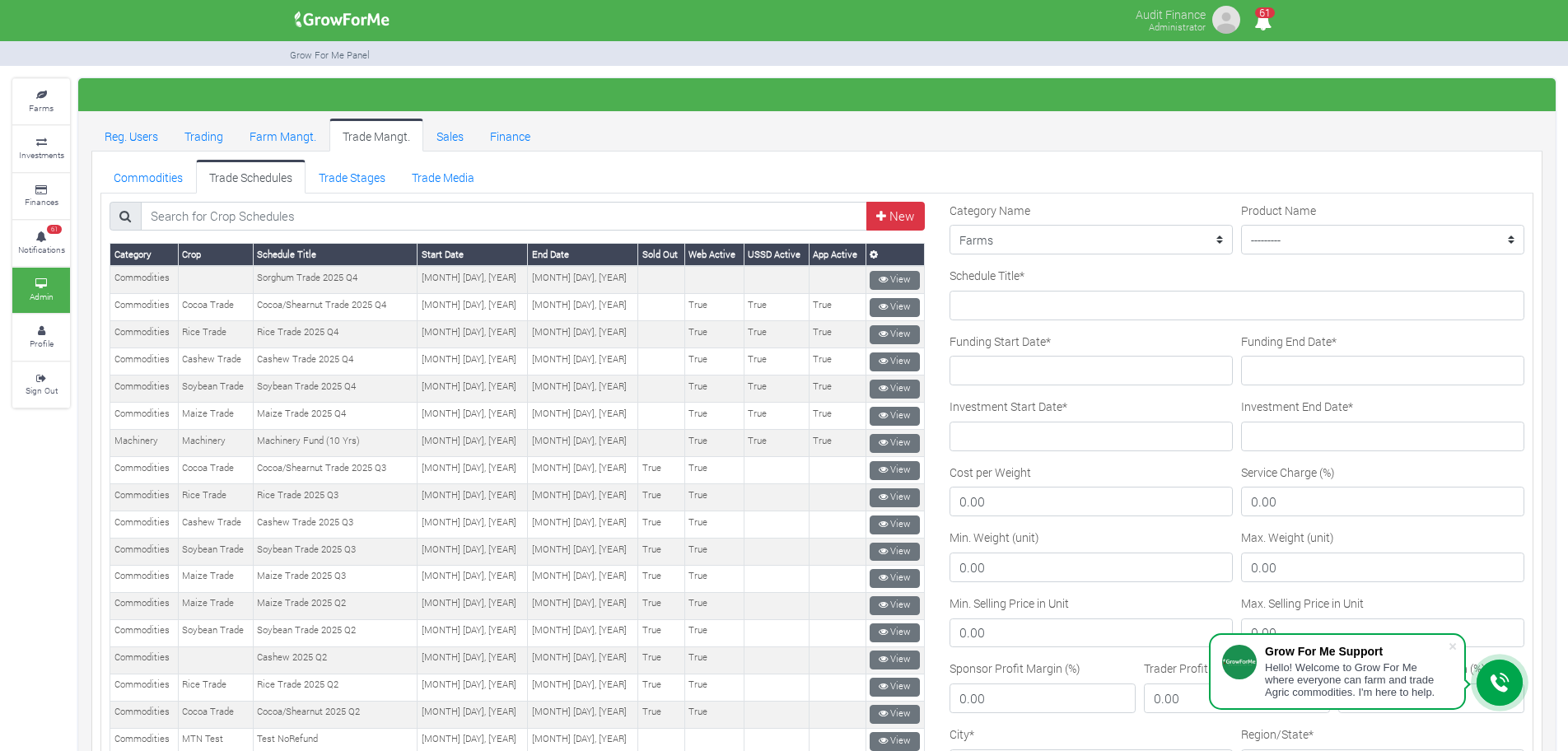 scroll, scrollTop: 0, scrollLeft: 0, axis: both 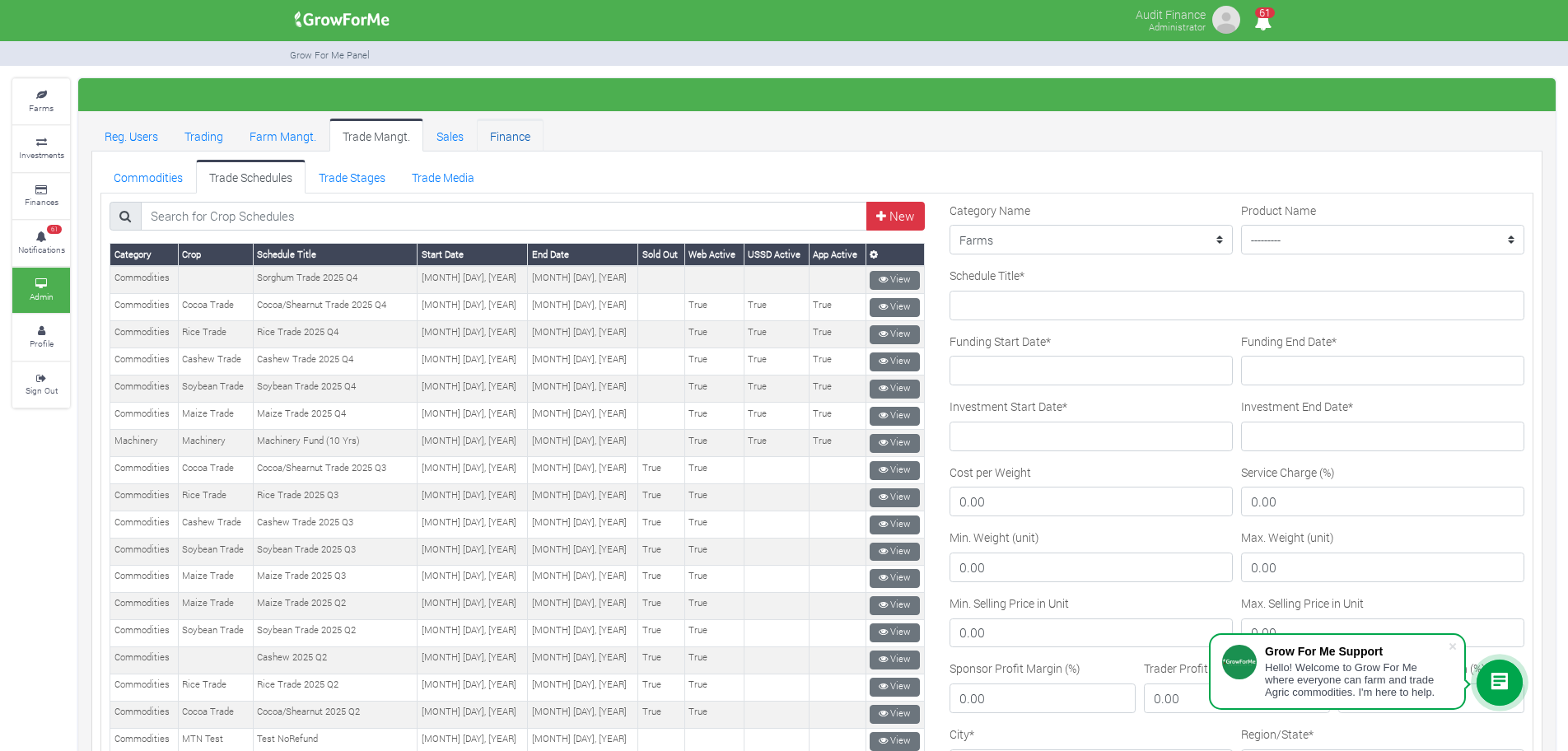 click on "Finance" at bounding box center (510, 135) 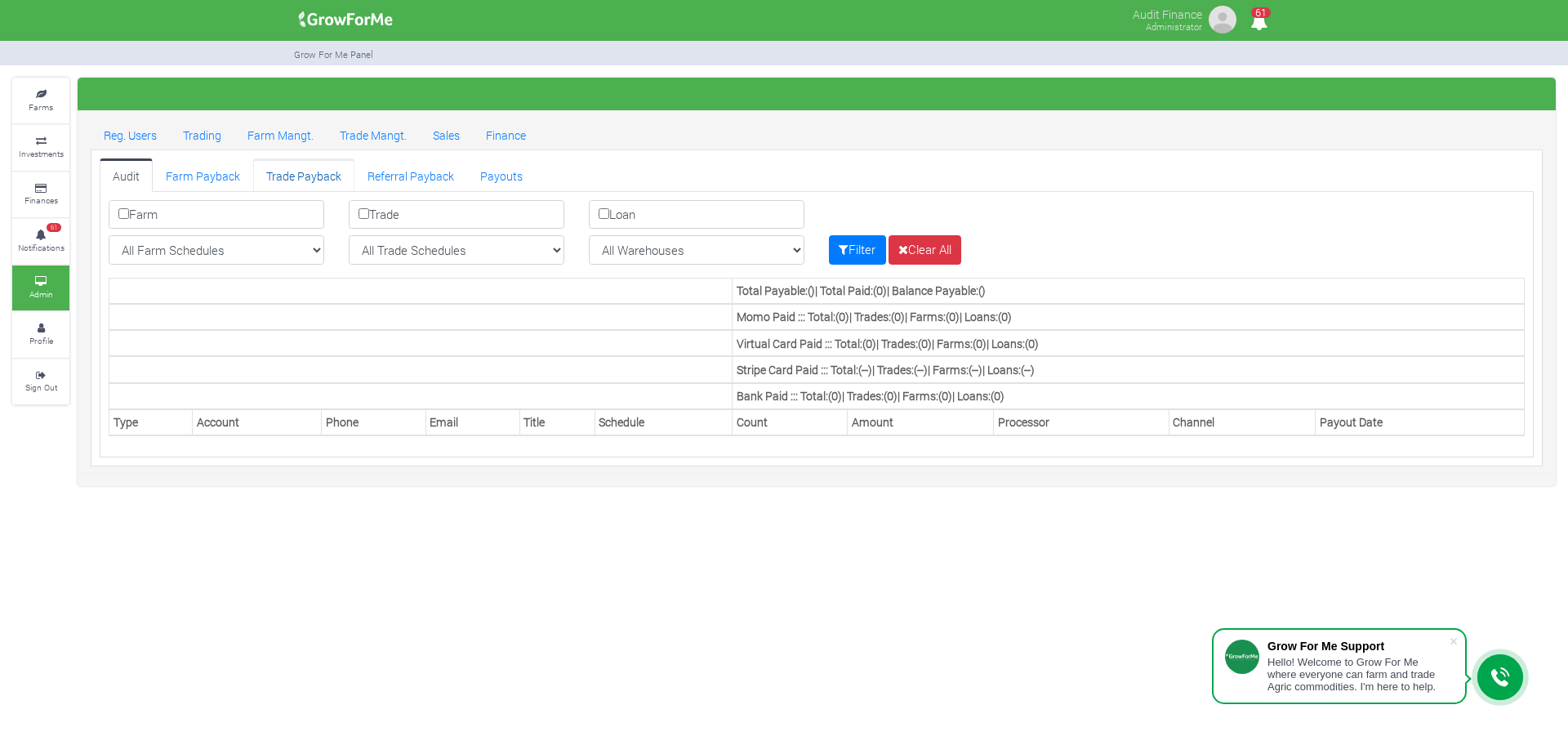 scroll, scrollTop: 0, scrollLeft: 0, axis: both 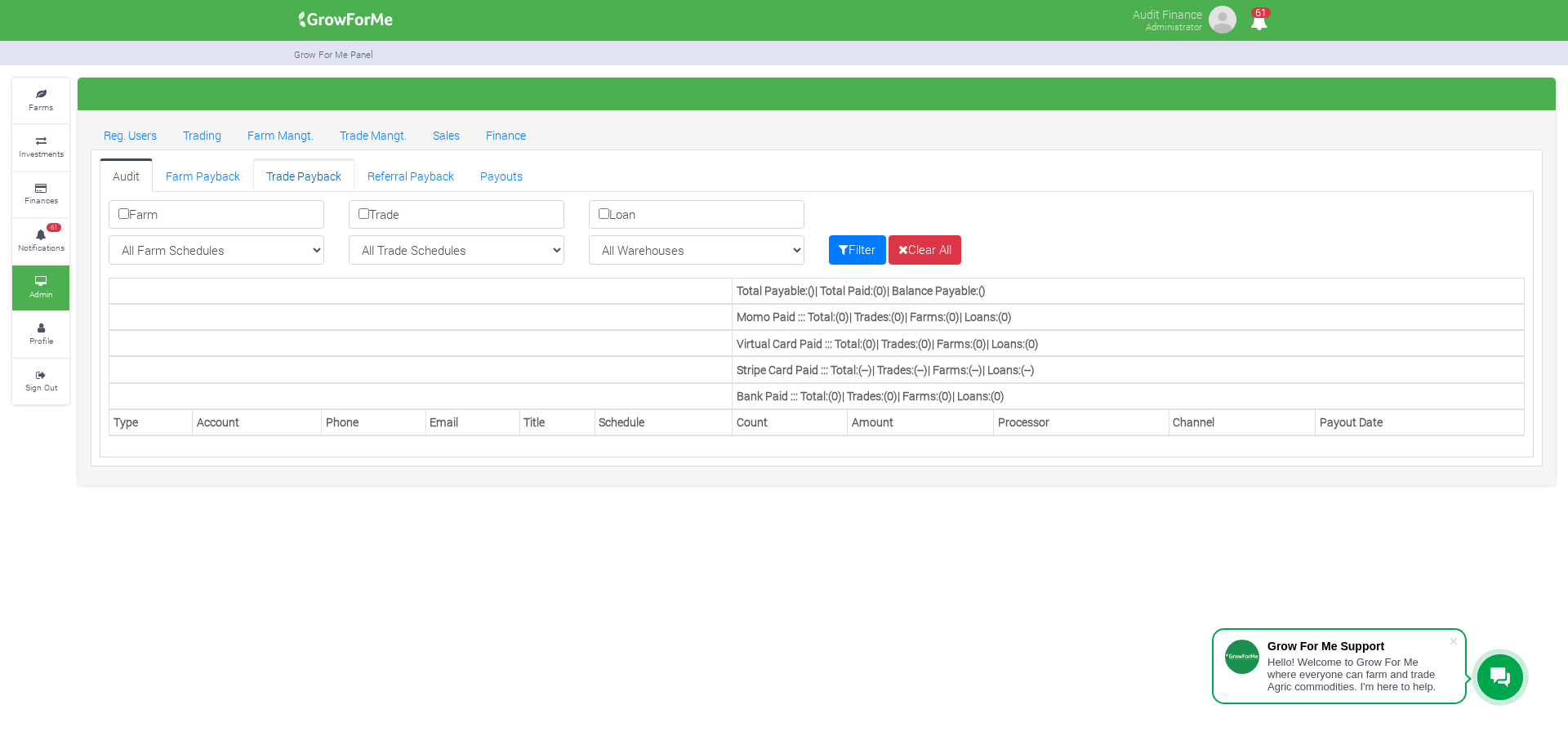 click on "Trade Payback" at bounding box center [304, 175] 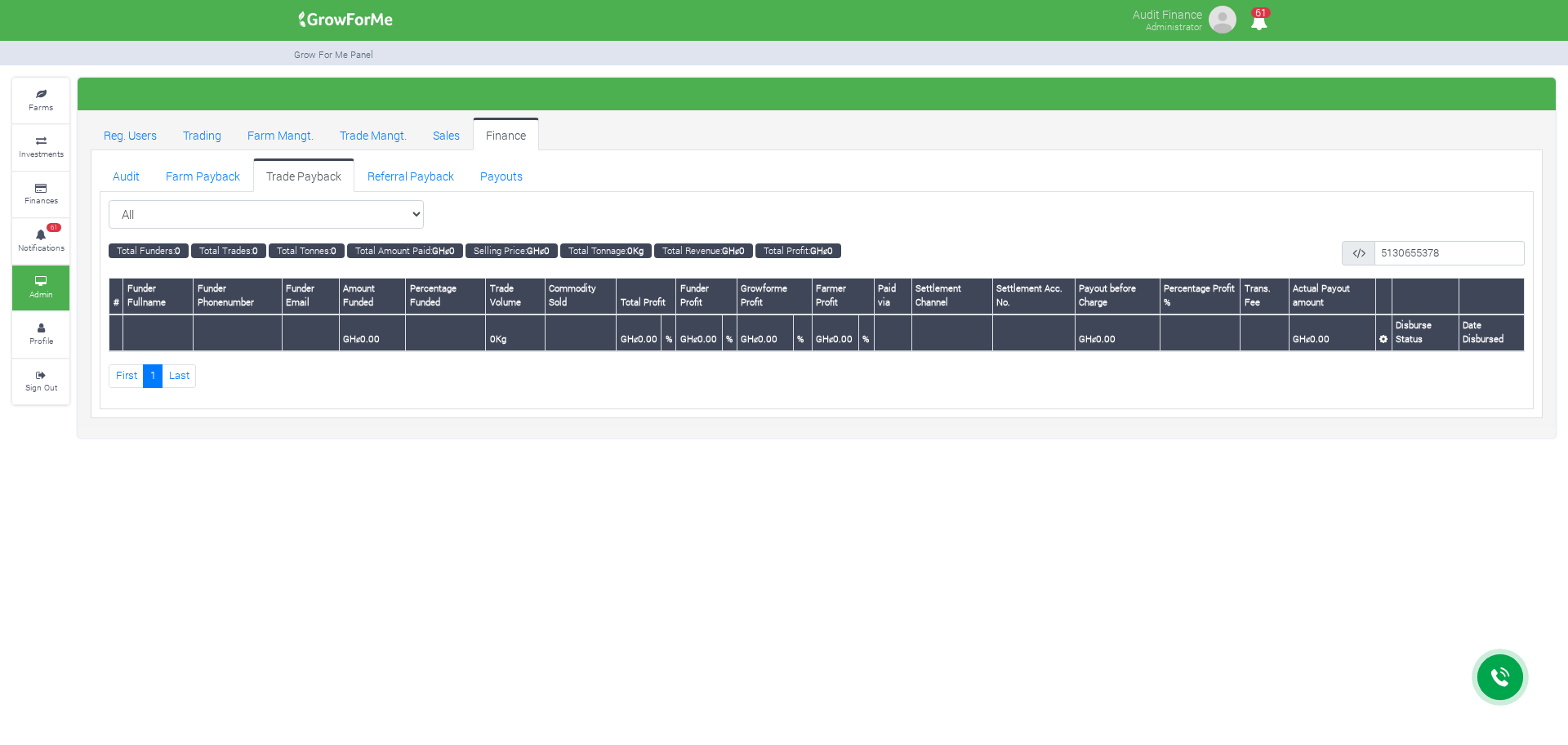scroll, scrollTop: 0, scrollLeft: 0, axis: both 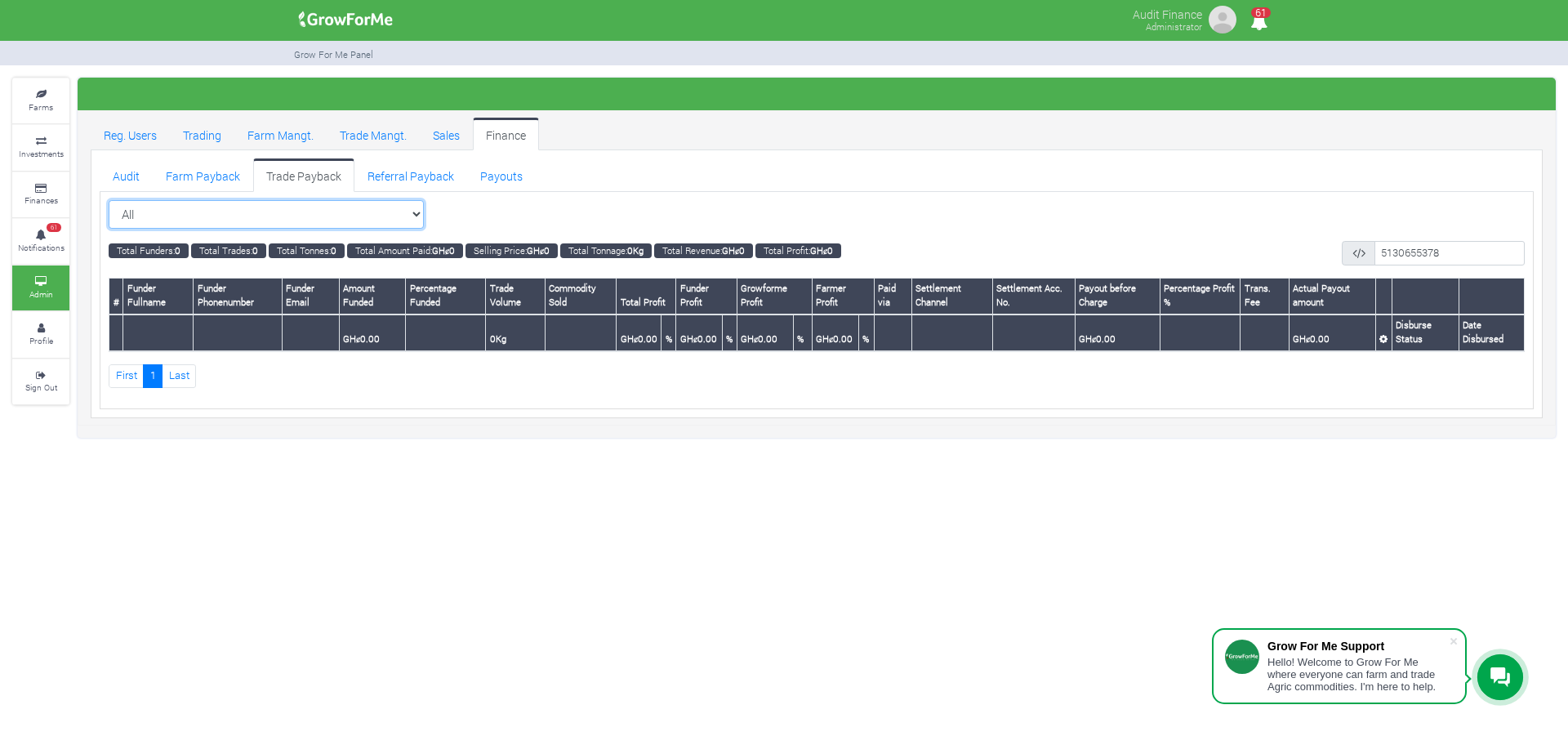 click on "All
All
Sorghum Trade 2025 Q4
()" at bounding box center [266, 215] 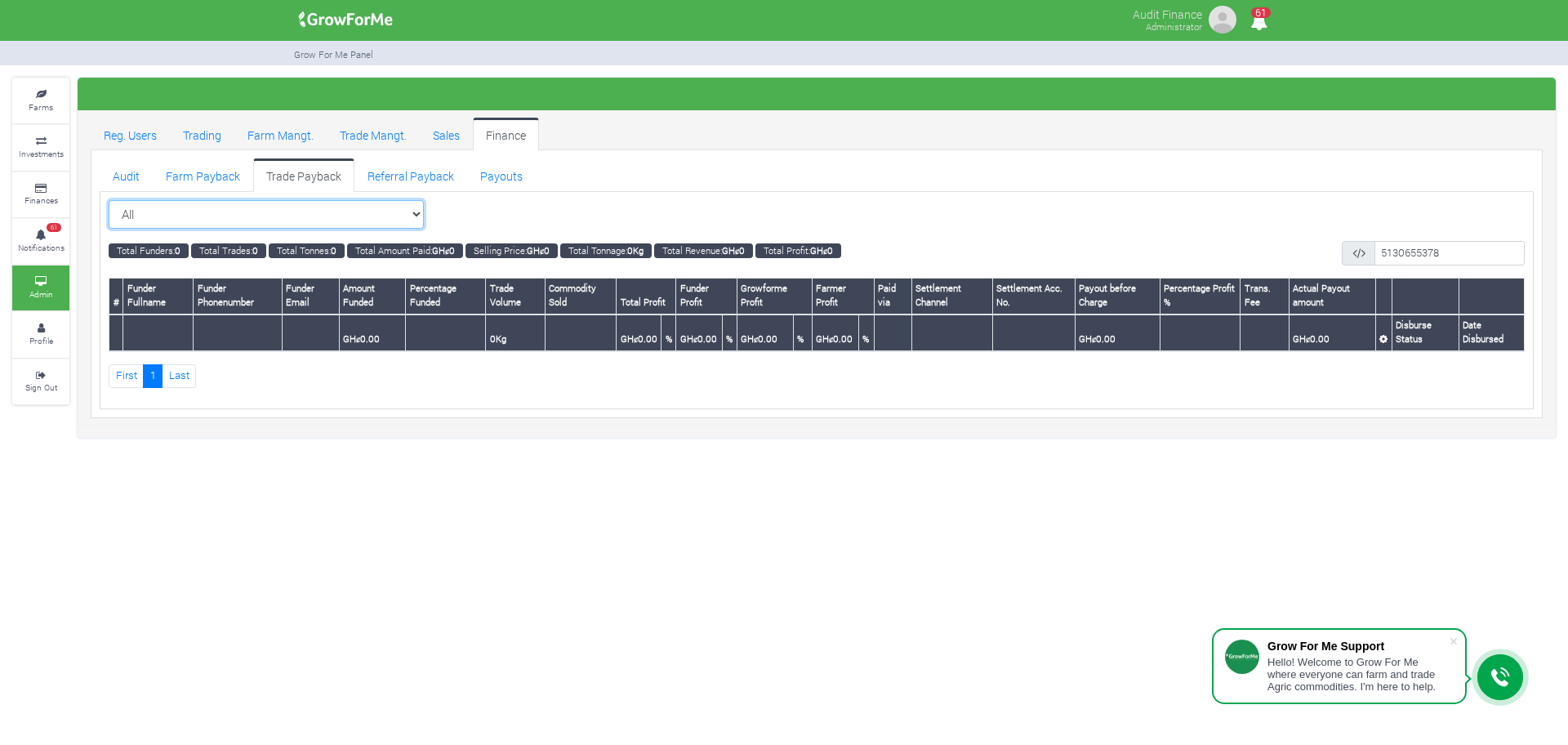select on "?tradeschedule=30" 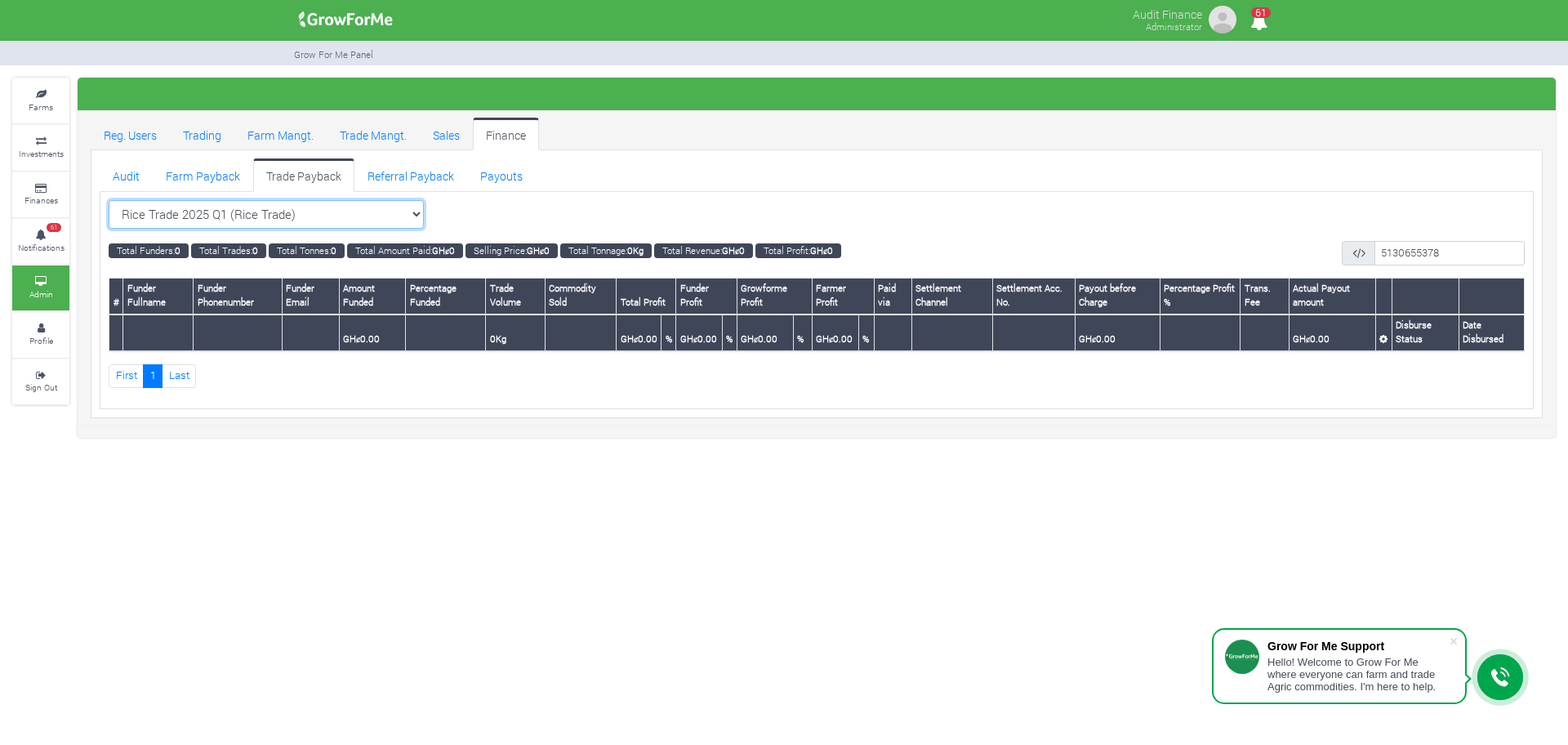 click on "All
All
Sorghum Trade 2025 Q4
()" at bounding box center [266, 215] 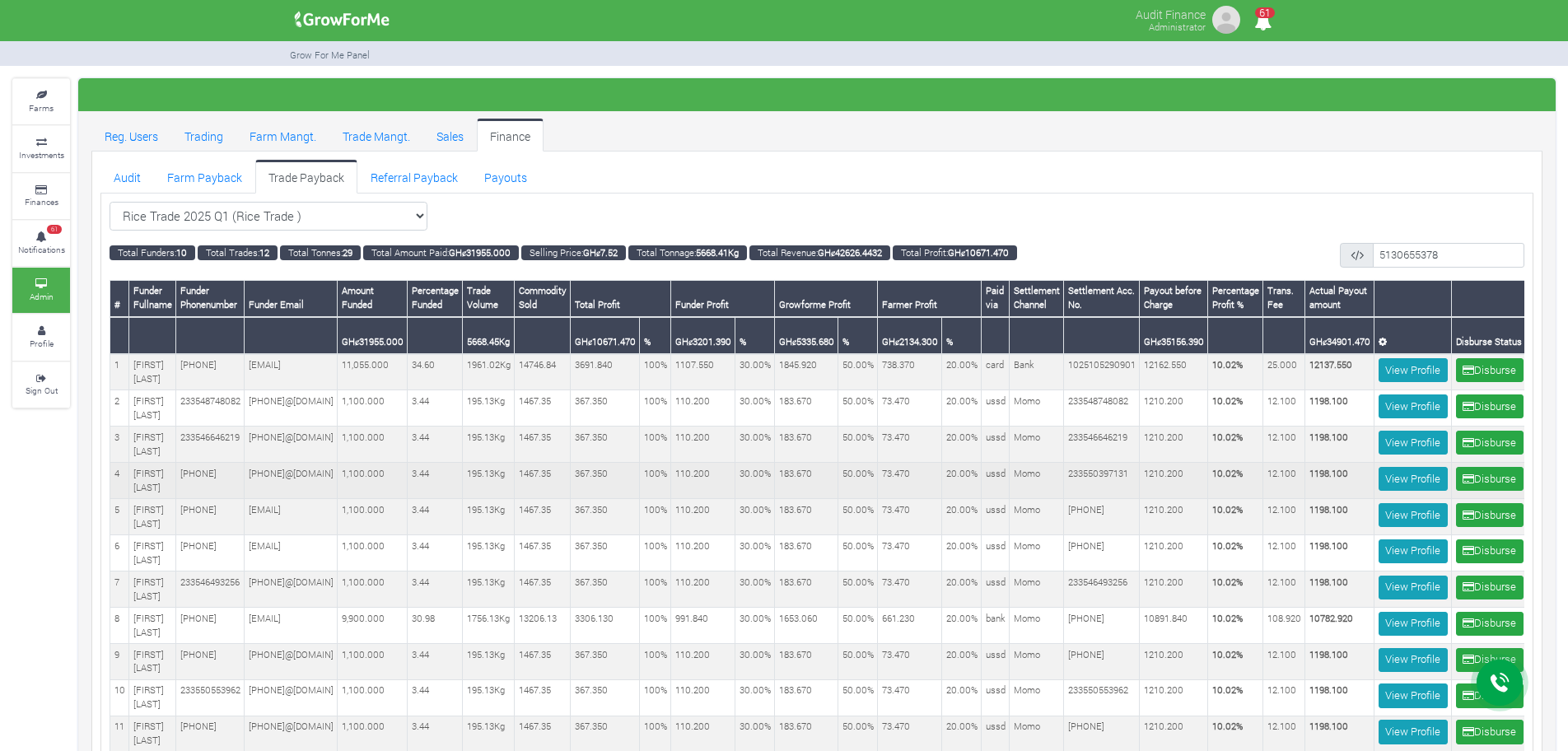 scroll, scrollTop: 0, scrollLeft: 0, axis: both 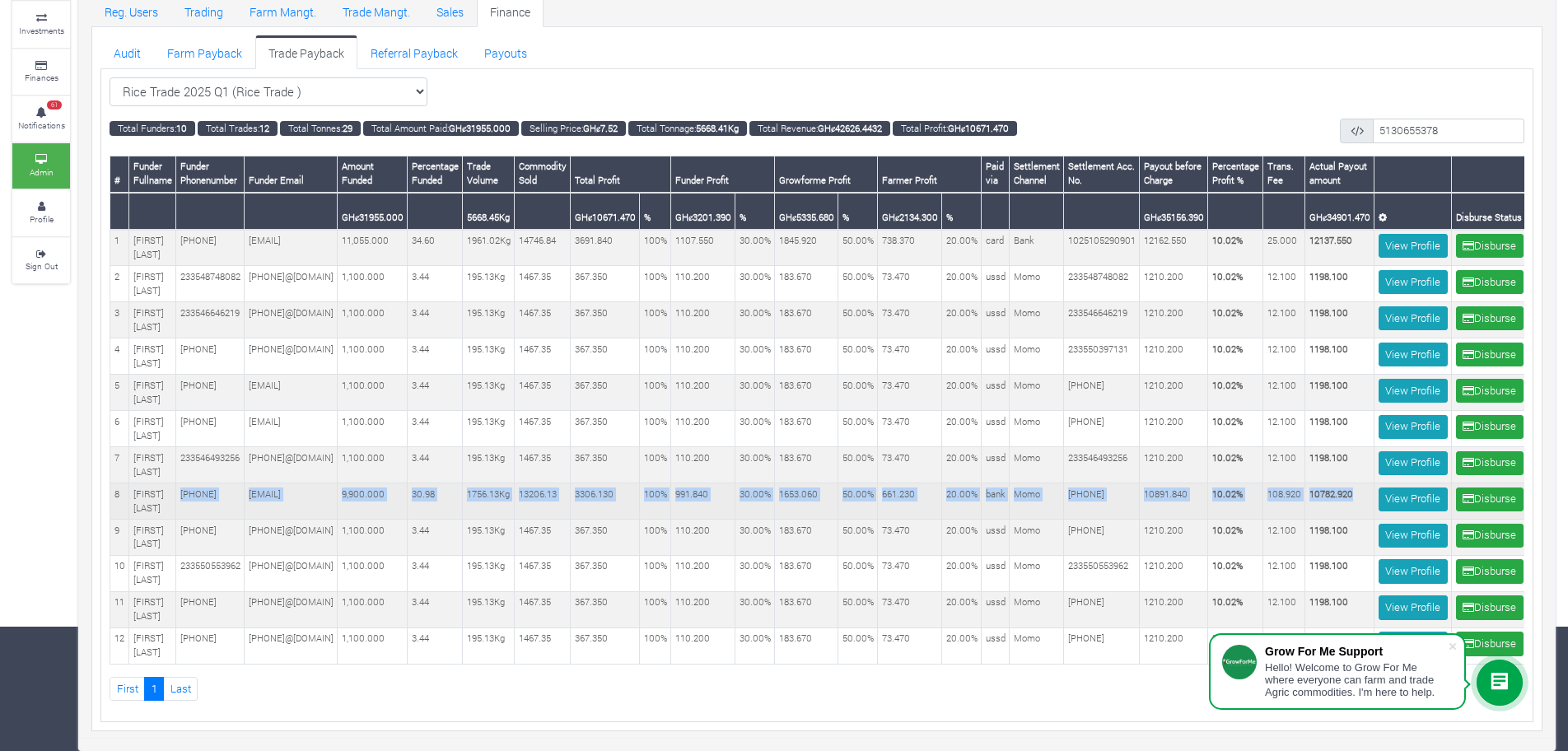 drag, startPoint x: 190, startPoint y: 450, endPoint x: 1423, endPoint y: 469, distance: 1233.1464 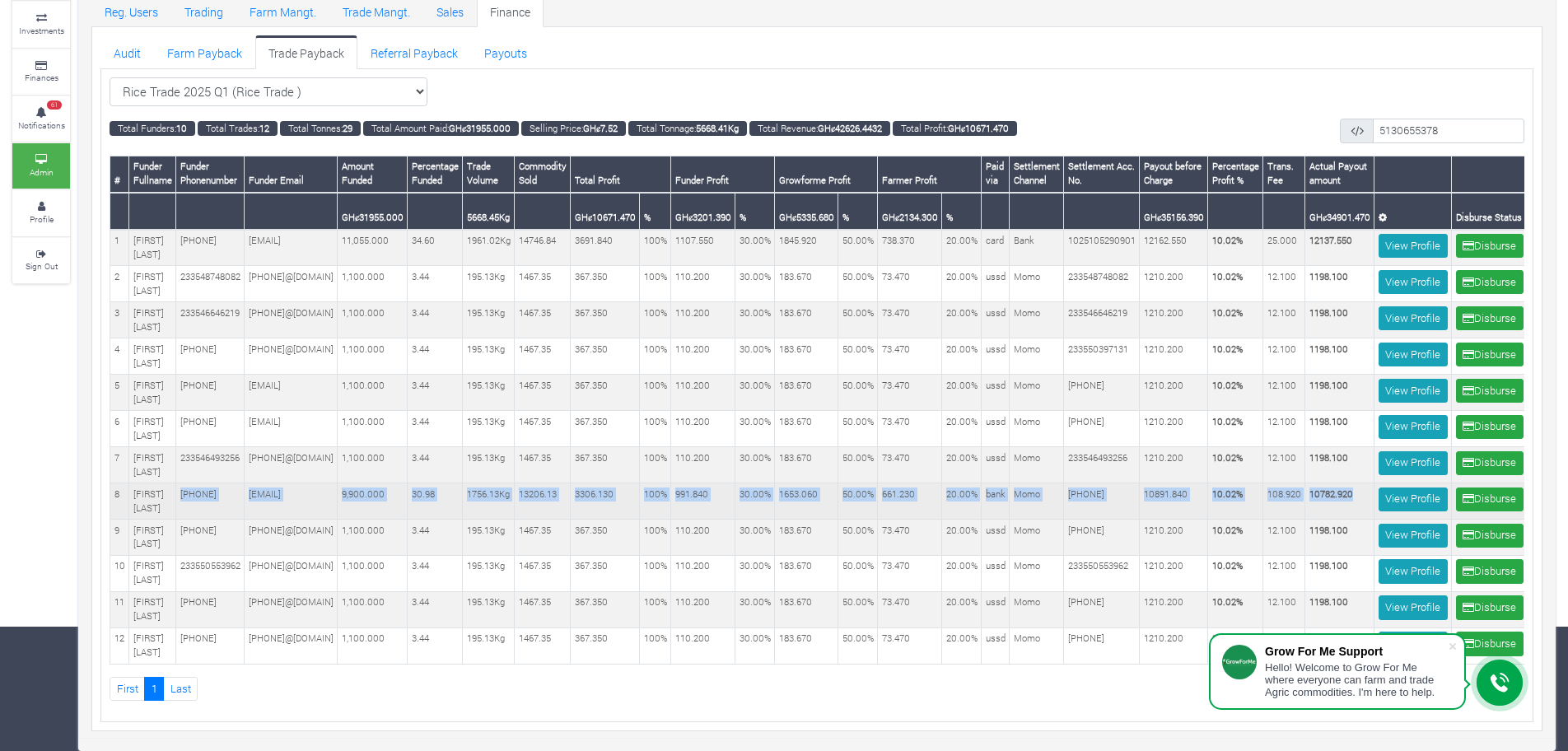 copy on "+233242734381
os.hinson@yahoo.com
9,900.000
30.98
1756.13Kg
13206.13
3306.130 100%
991.840 30.00%
1653.060 50.00%
661.230 20.00%
..." 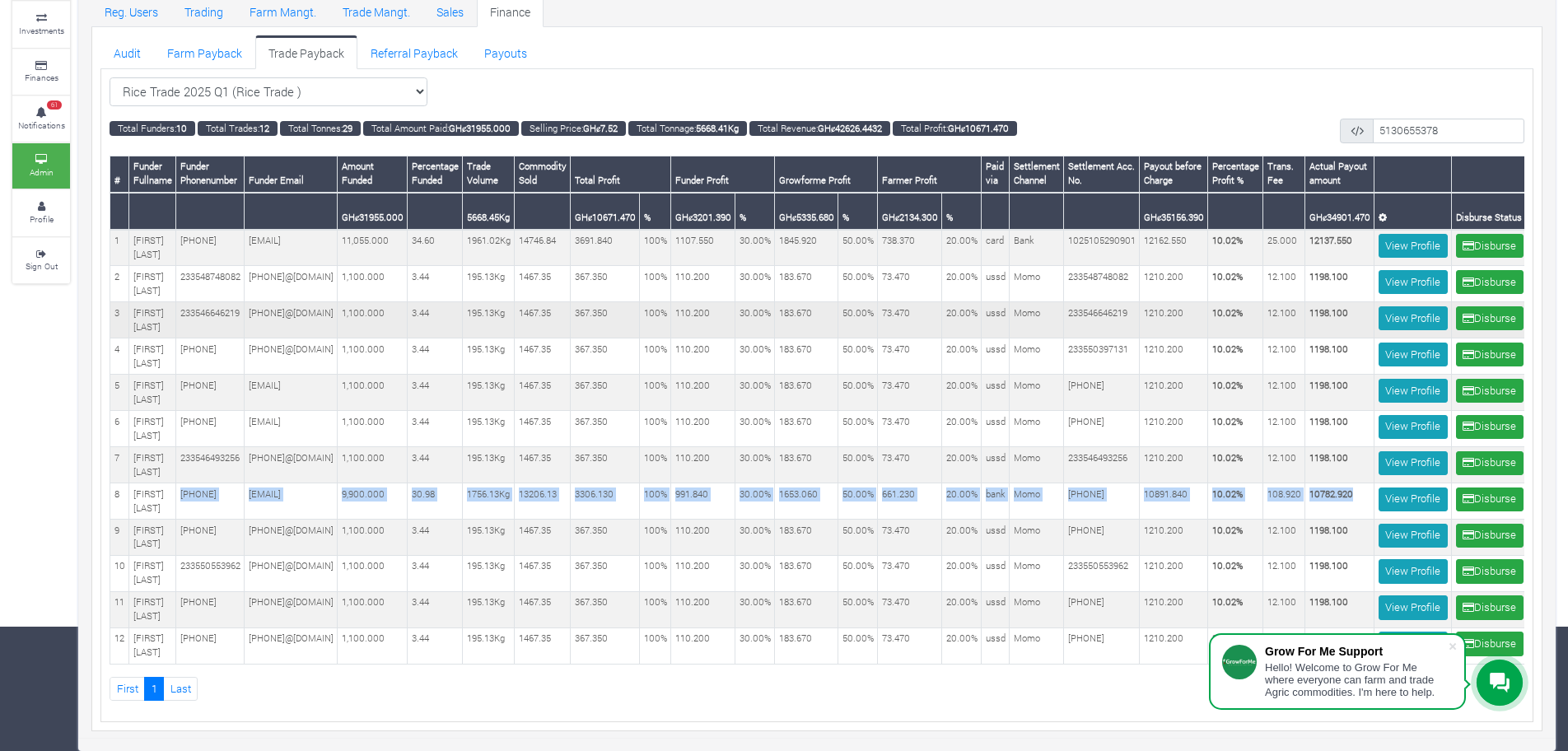 scroll, scrollTop: 0, scrollLeft: 0, axis: both 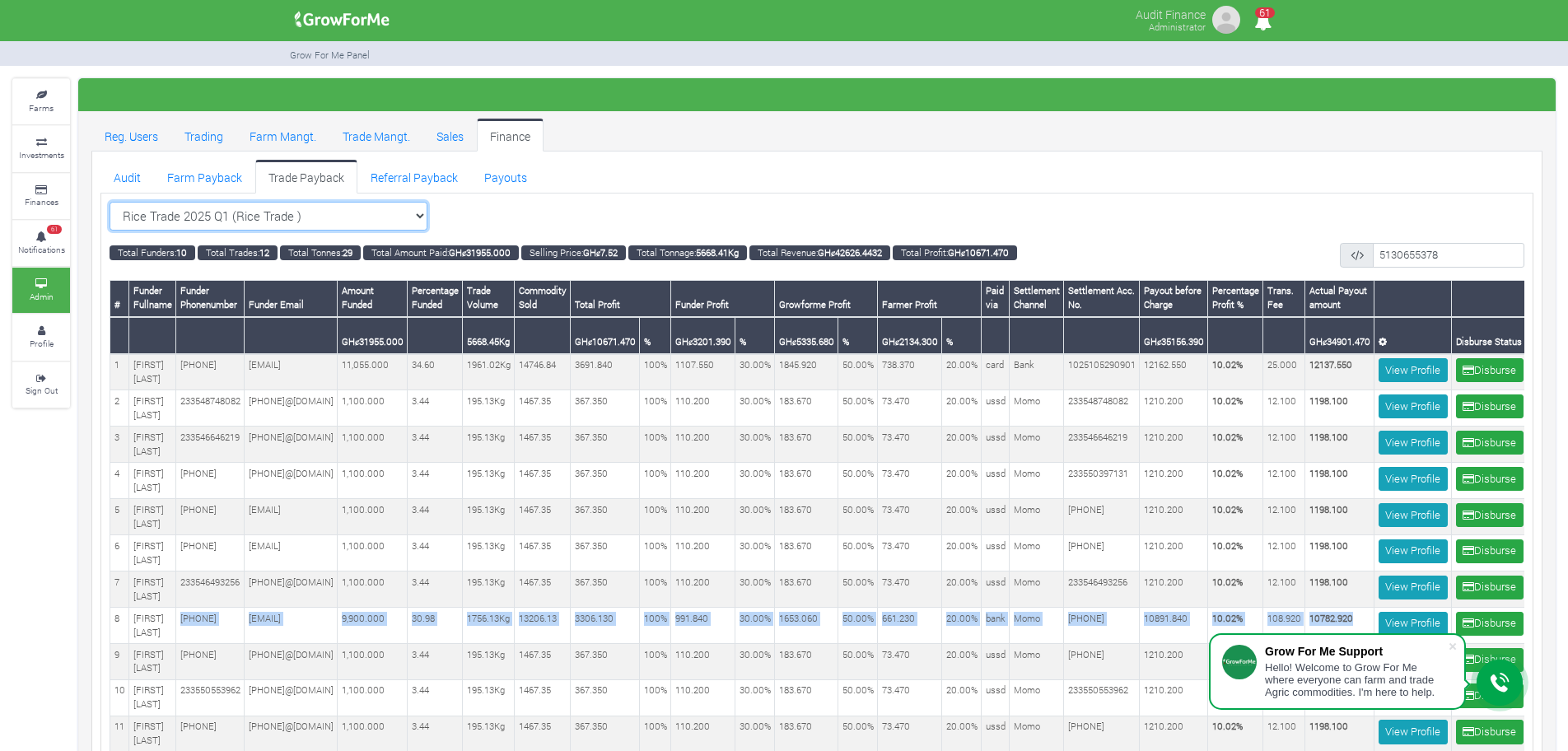 click on "Rice Trade 2025 Q1
(Rice Trade
)
All
Sorghum Trade 2025 Q4
()" at bounding box center [268, 217] 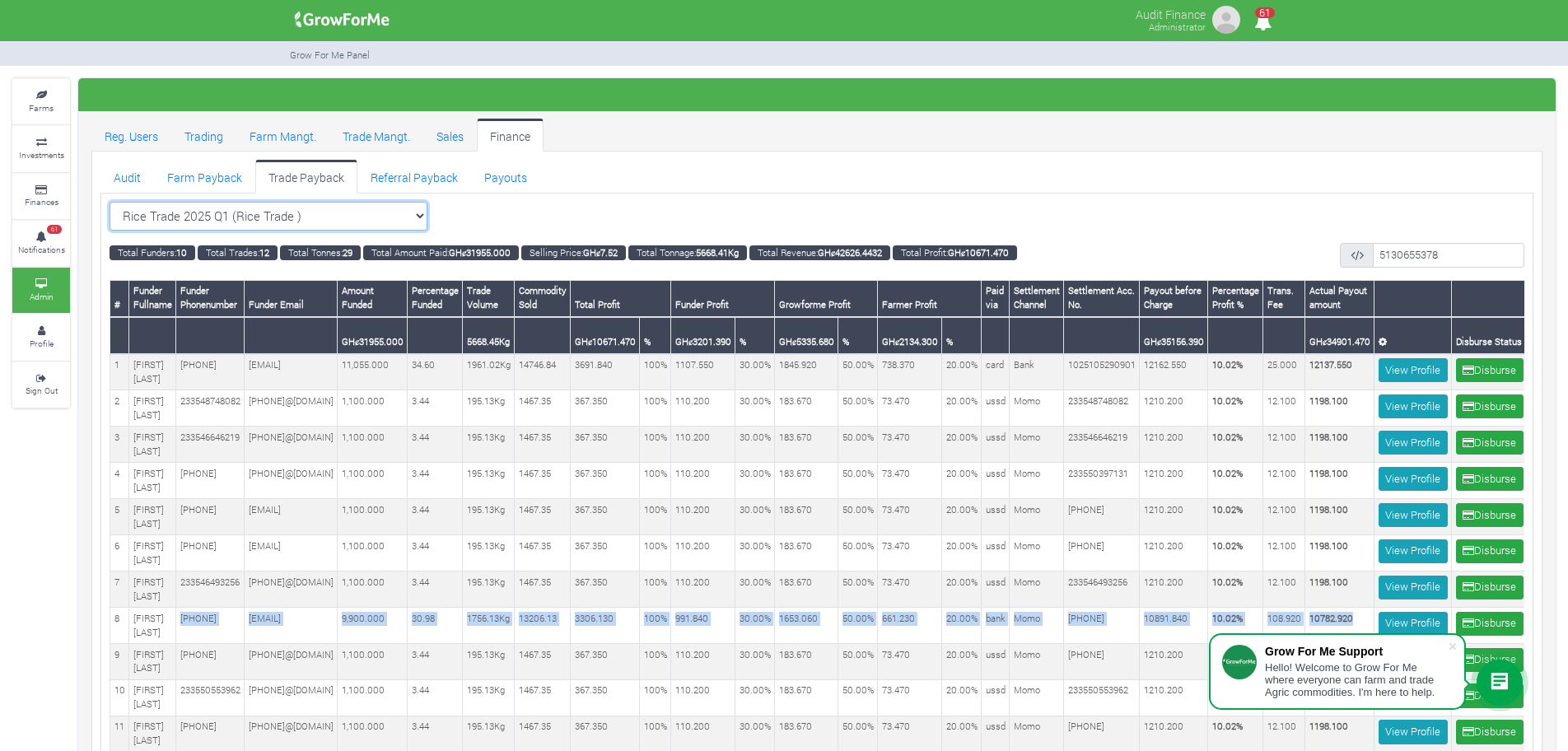select on "?tradeschedule=27" 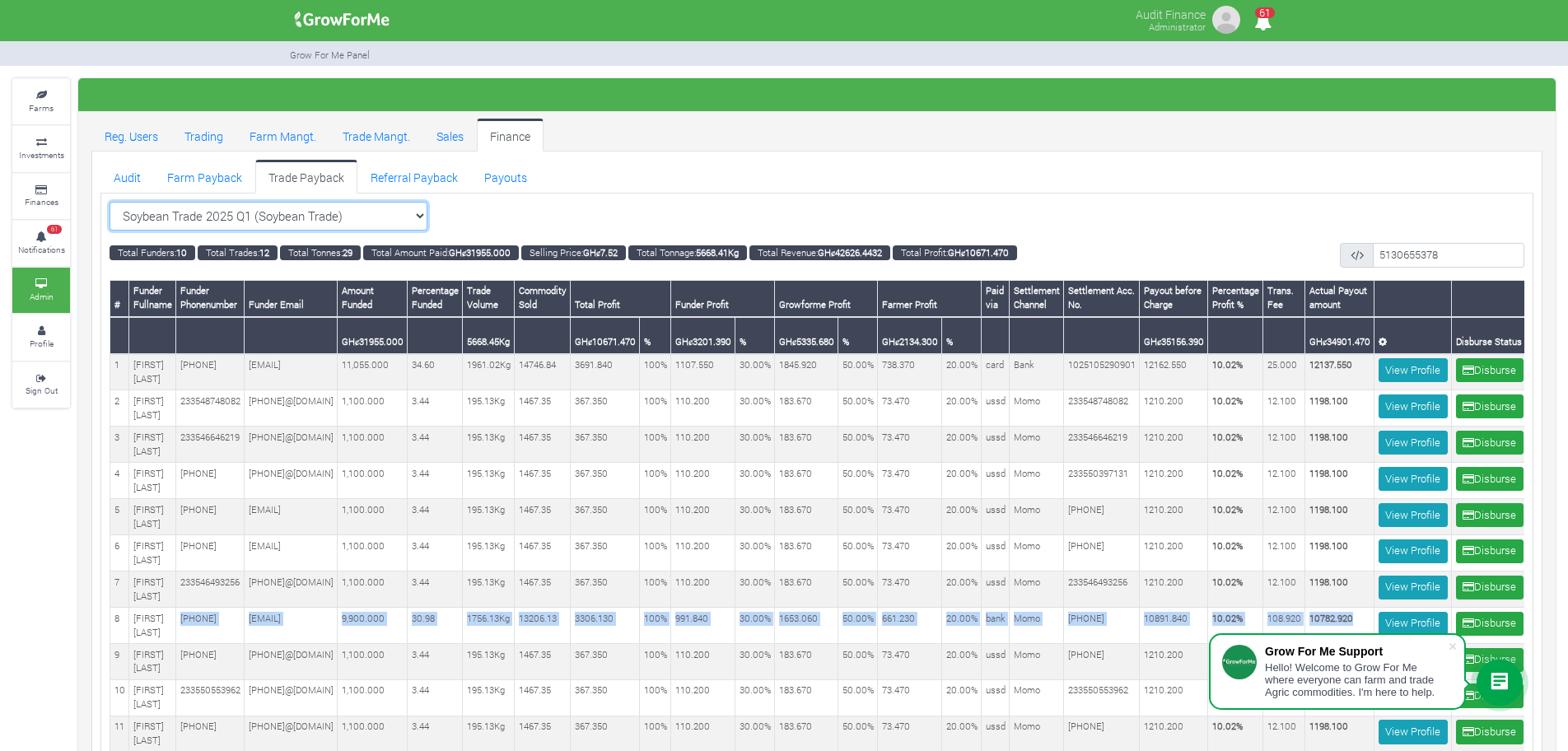 click on "Rice Trade 2025 Q1
(Rice Trade
)
All
Sorghum Trade 2025 Q4
()" at bounding box center [268, 217] 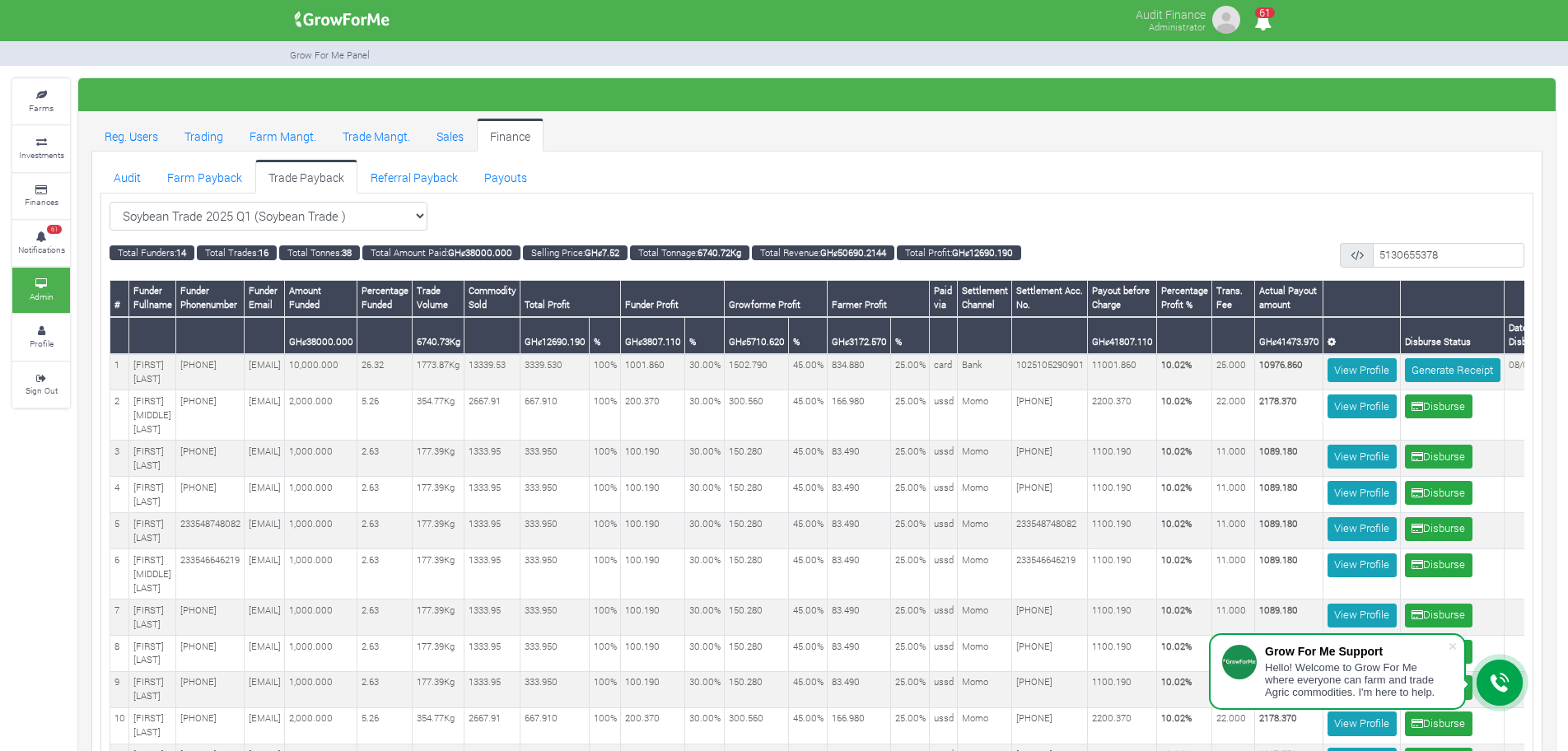 scroll, scrollTop: 0, scrollLeft: 0, axis: both 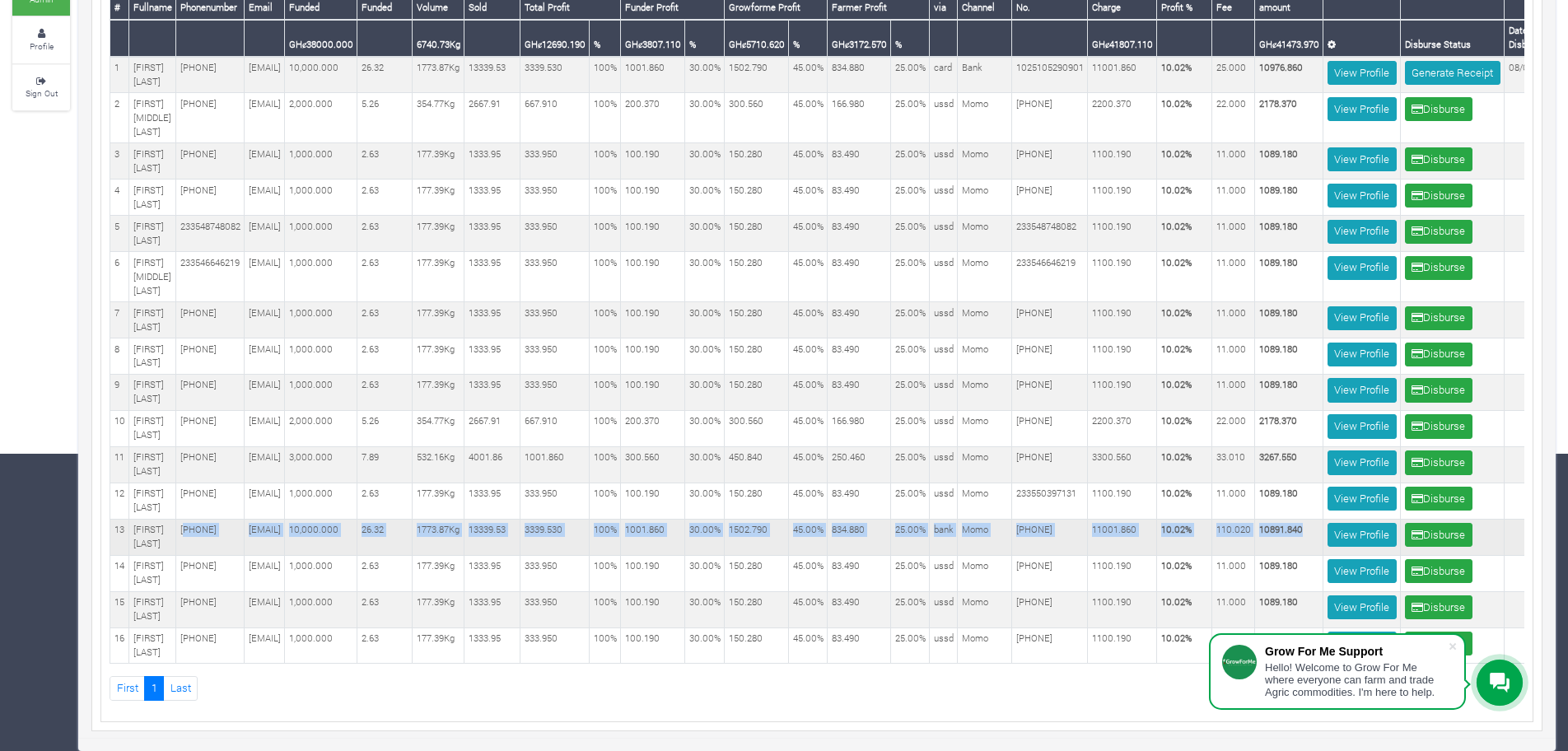 drag, startPoint x: 192, startPoint y: 502, endPoint x: 1426, endPoint y: 512, distance: 1234.041 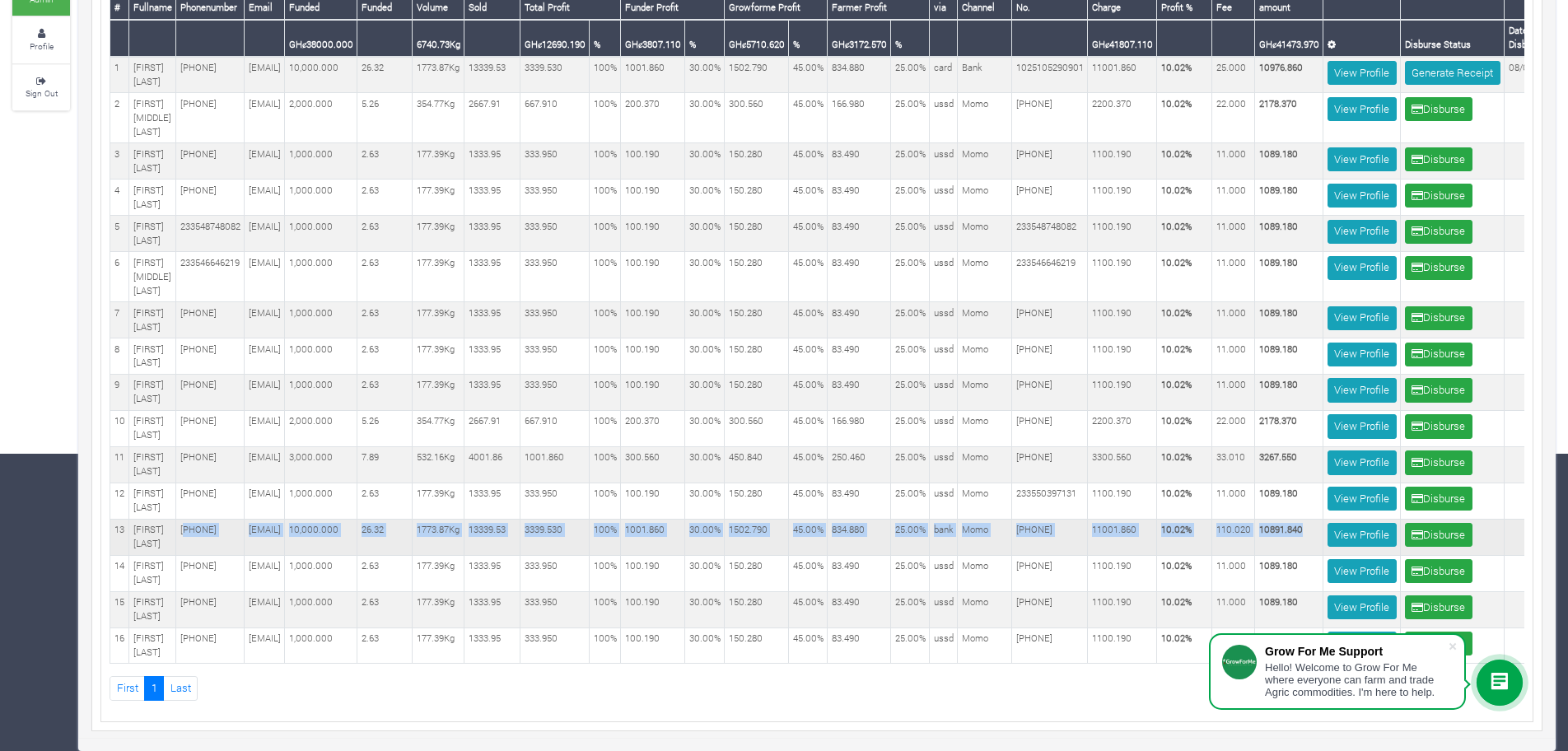 copy on "[PHONE]
[EMAIL]
[PRICE]
[NUMBER]
[WEIGHT]
[PRICE]
[PRICE] [PERCENTAGE]
[PRICE] [PERCENTAGE]
[PRICE] [PERCENTAGE]
[PRICE] [PERCENTAGE]
..." 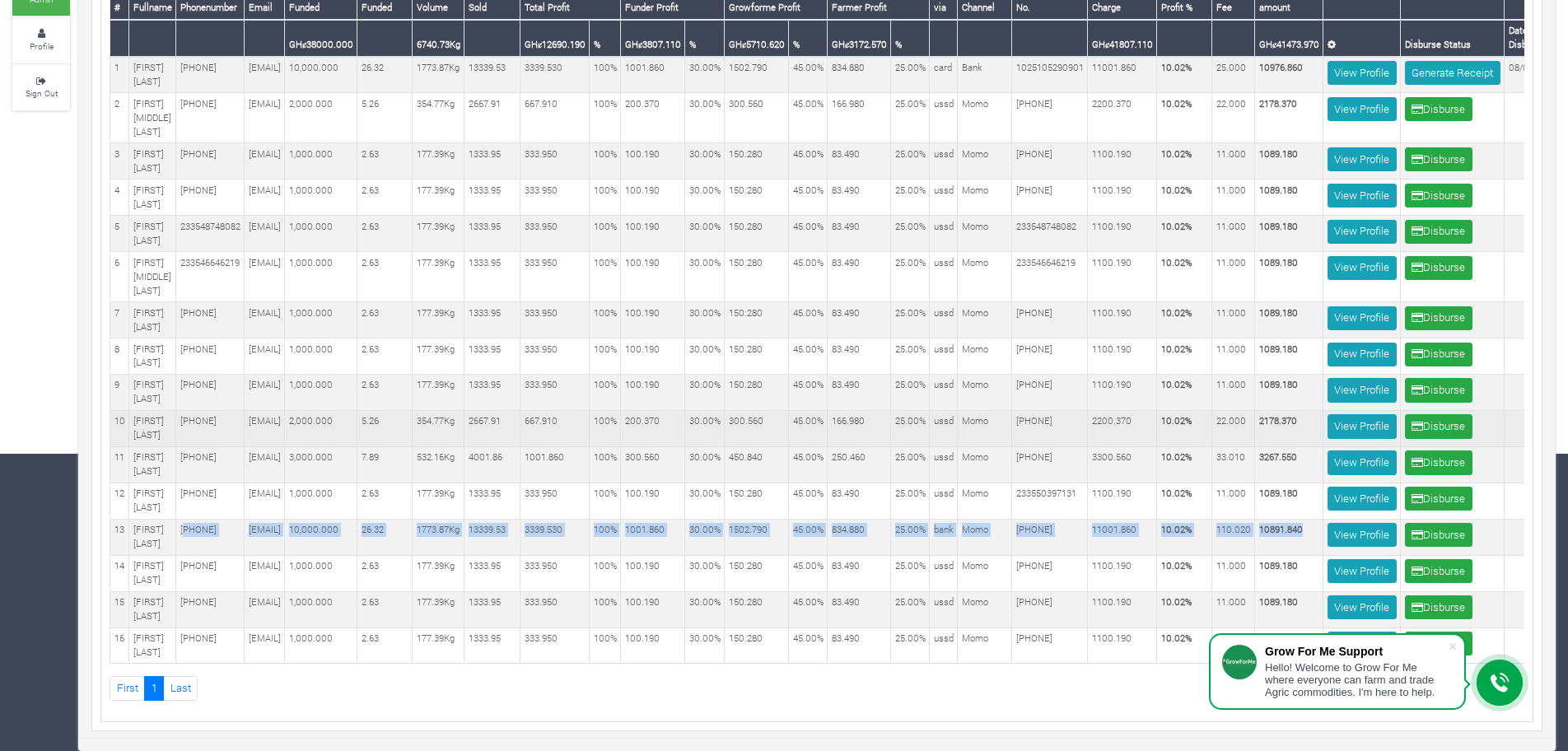 scroll, scrollTop: 349, scrollLeft: 0, axis: vertical 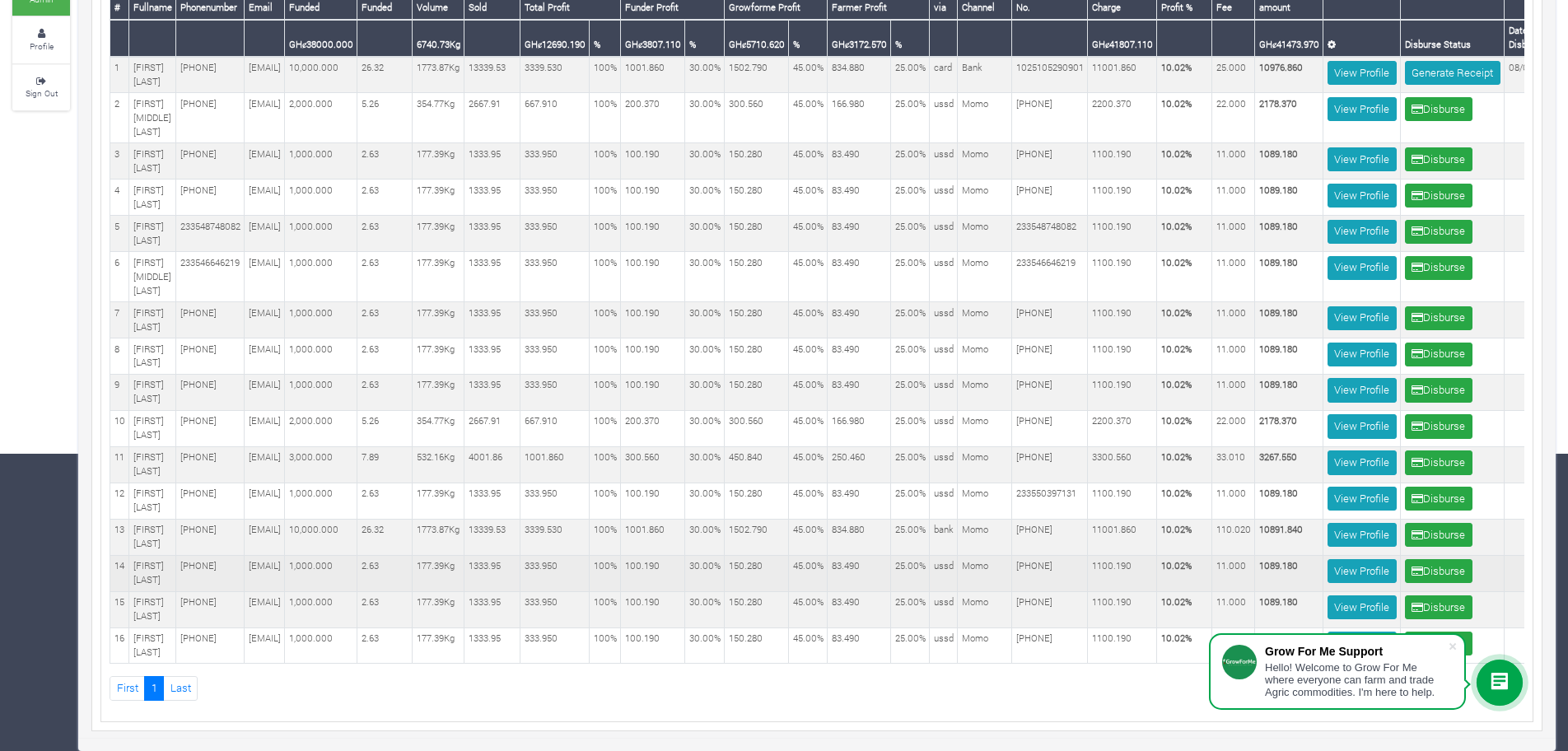 click on "45.00%" at bounding box center [808, 573] 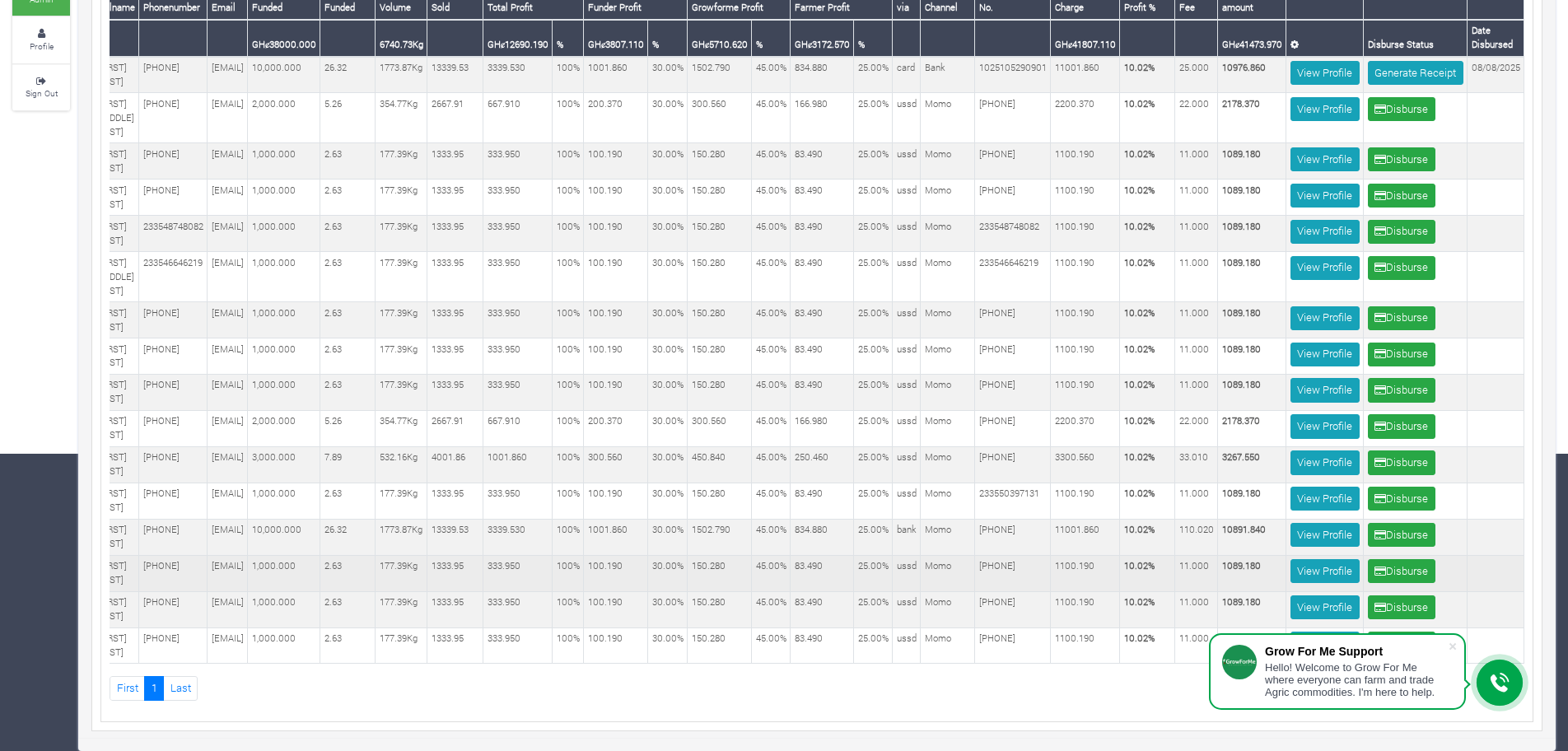 scroll, scrollTop: 0, scrollLeft: 46, axis: horizontal 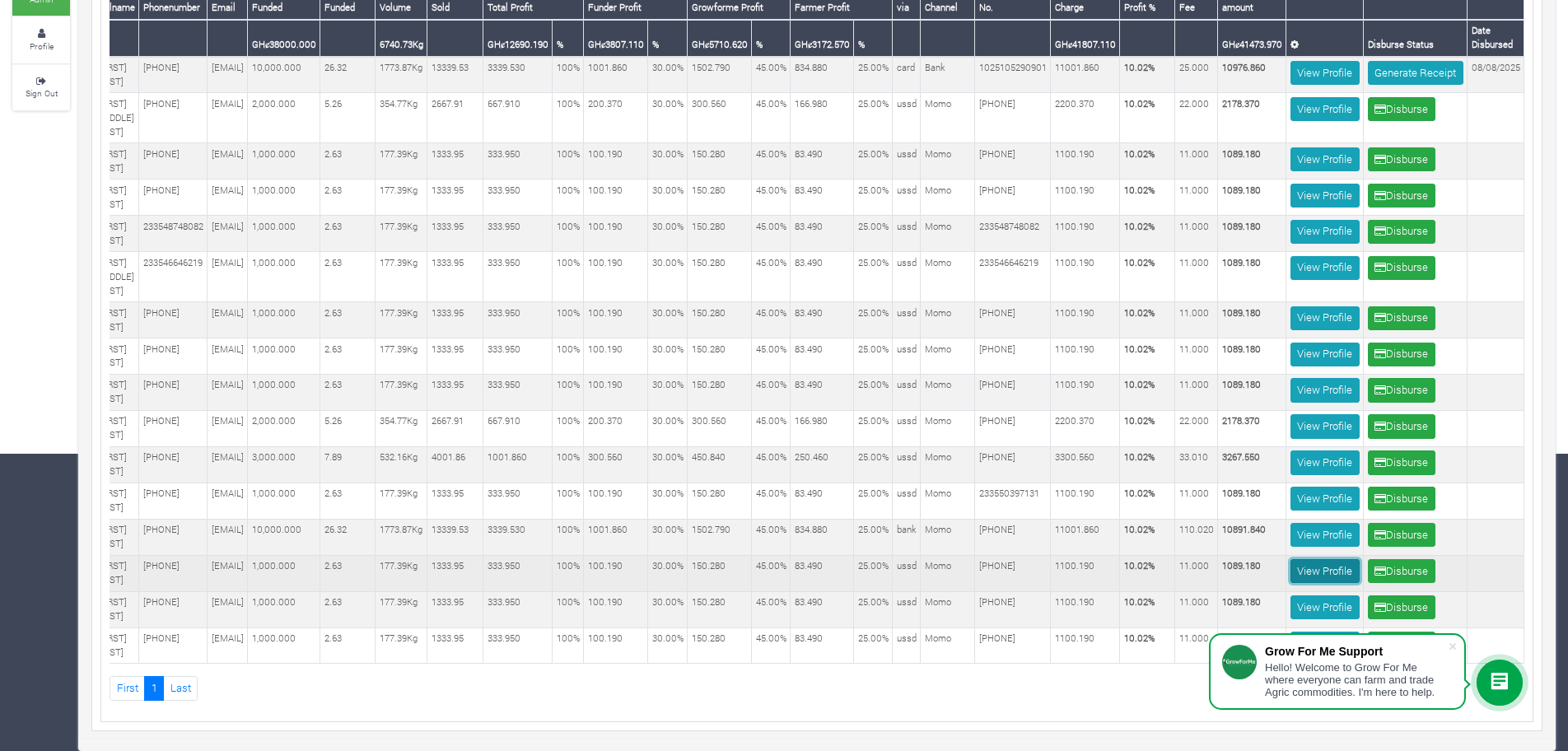 click on "View
Profile" at bounding box center [1325, 571] 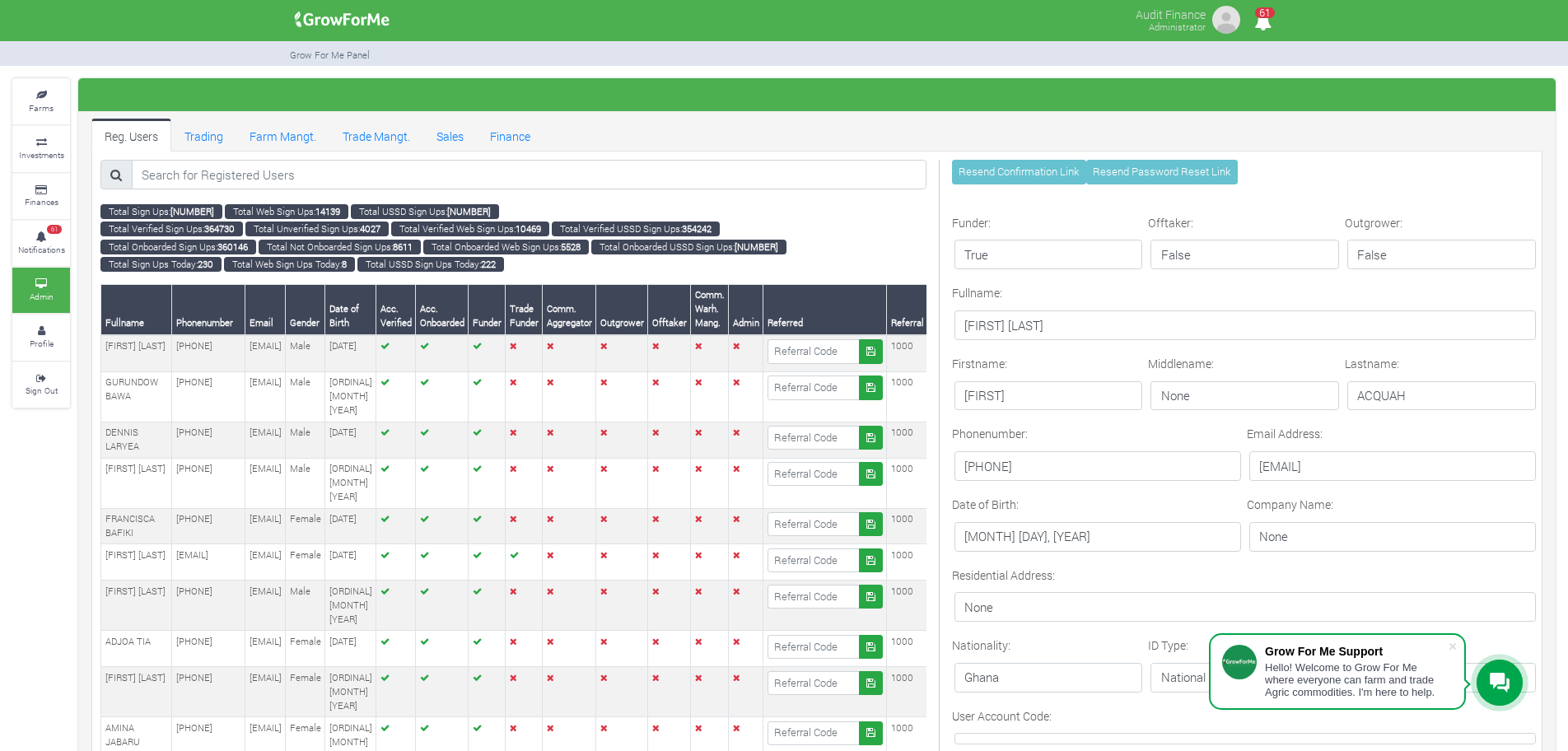 scroll, scrollTop: 563, scrollLeft: 0, axis: vertical 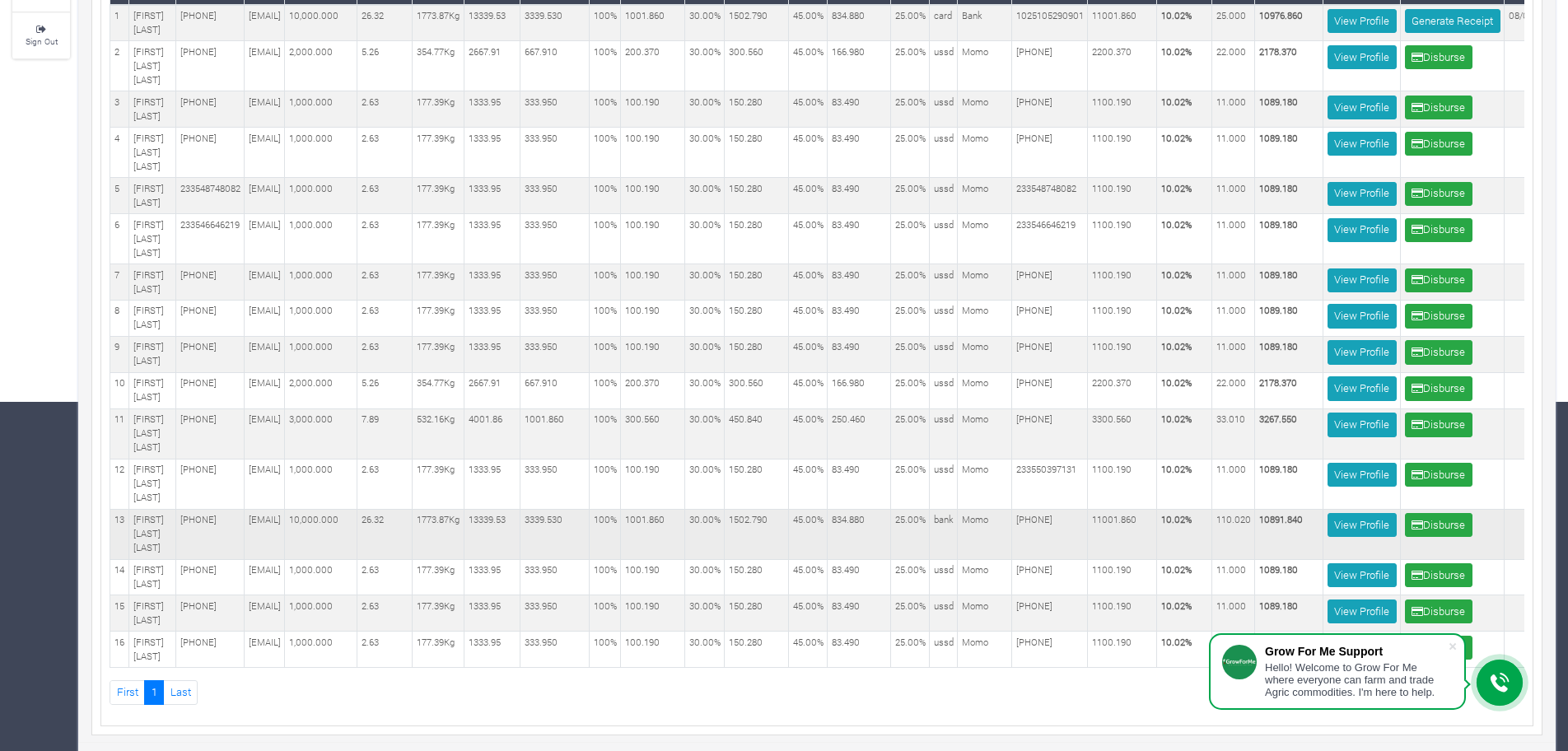 click on "3339.530" at bounding box center (555, 534) 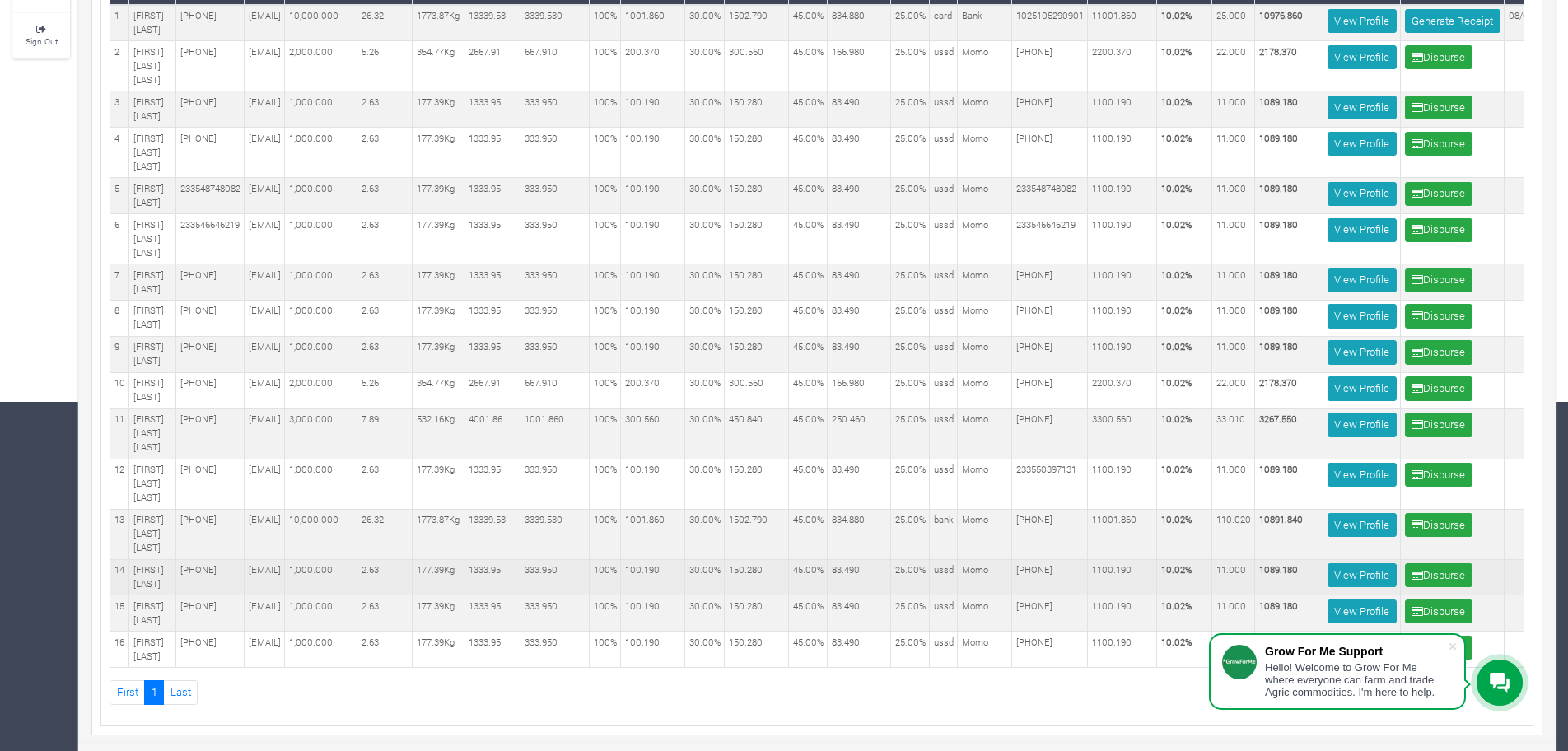 scroll, scrollTop: 0, scrollLeft: 161, axis: horizontal 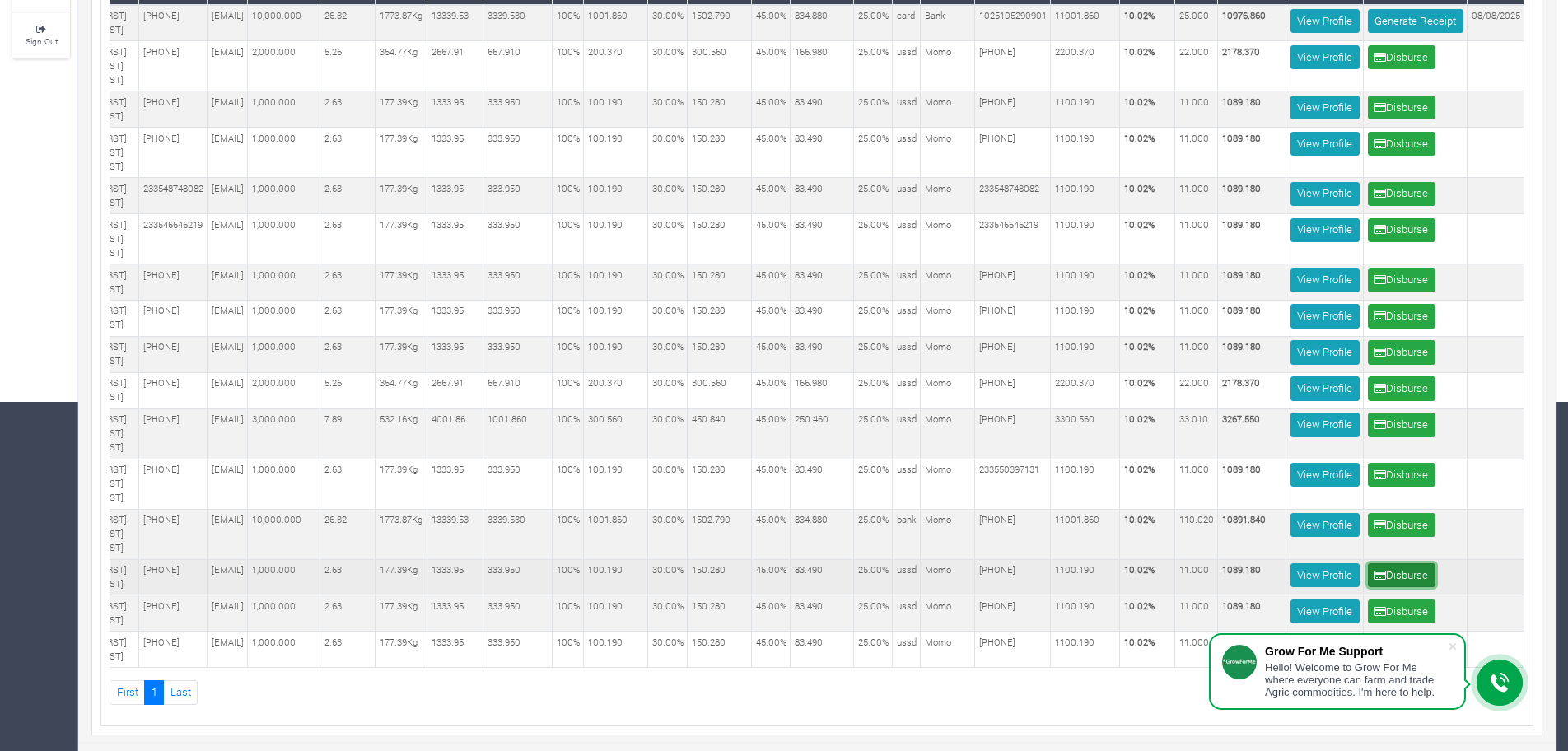 click on "Disburse" at bounding box center [1402, 575] 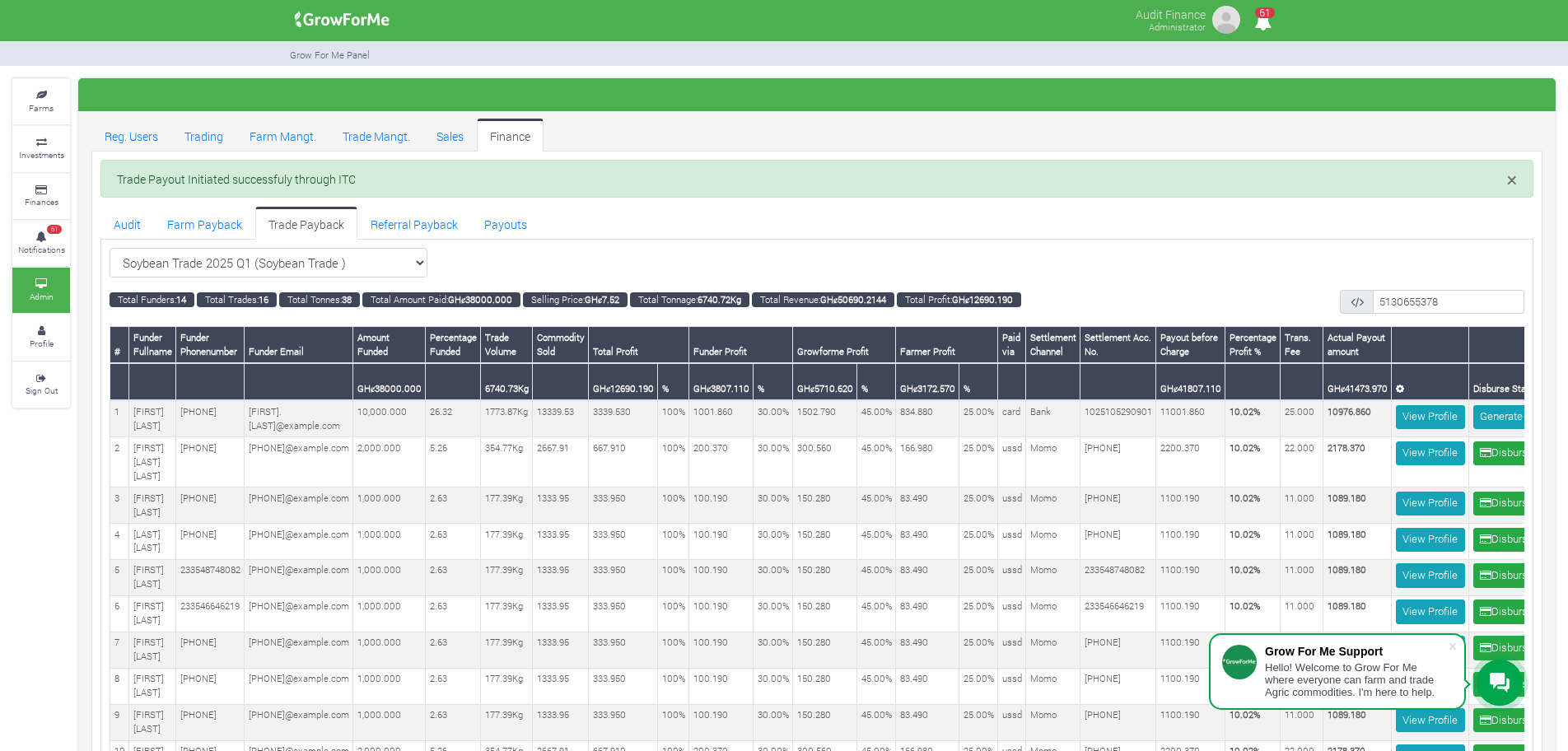 scroll, scrollTop: 0, scrollLeft: 0, axis: both 